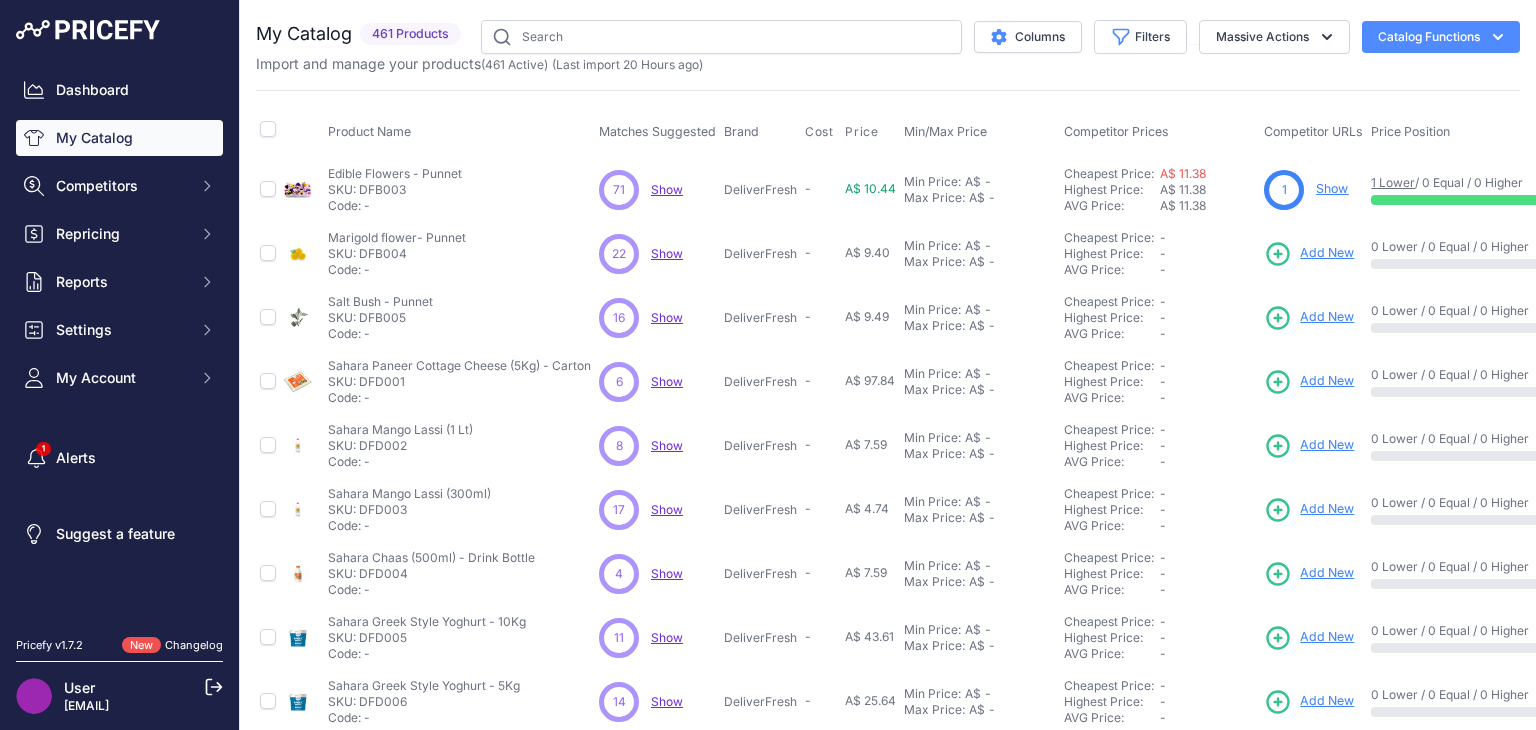 scroll, scrollTop: 0, scrollLeft: 0, axis: both 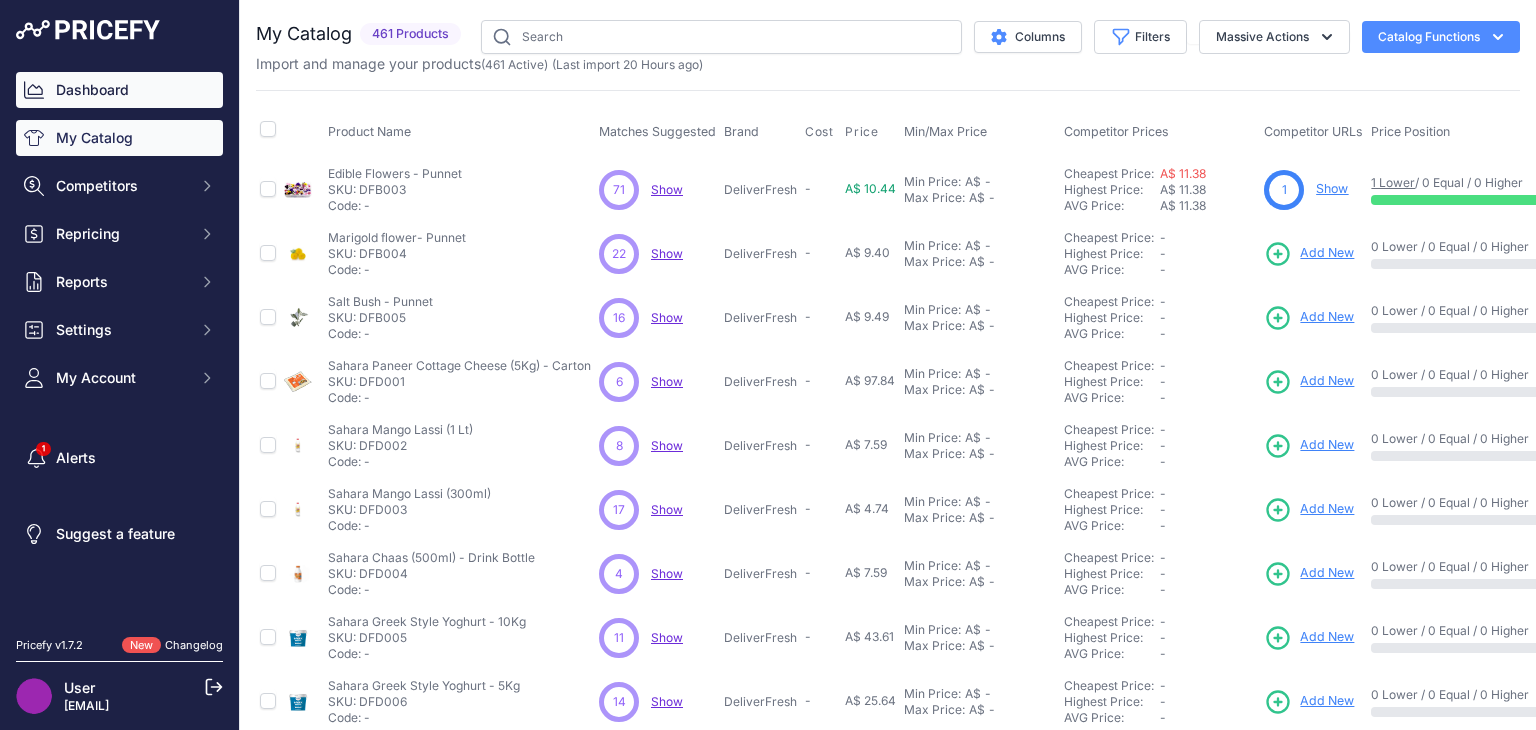 click on "Dashboard" at bounding box center [119, 90] 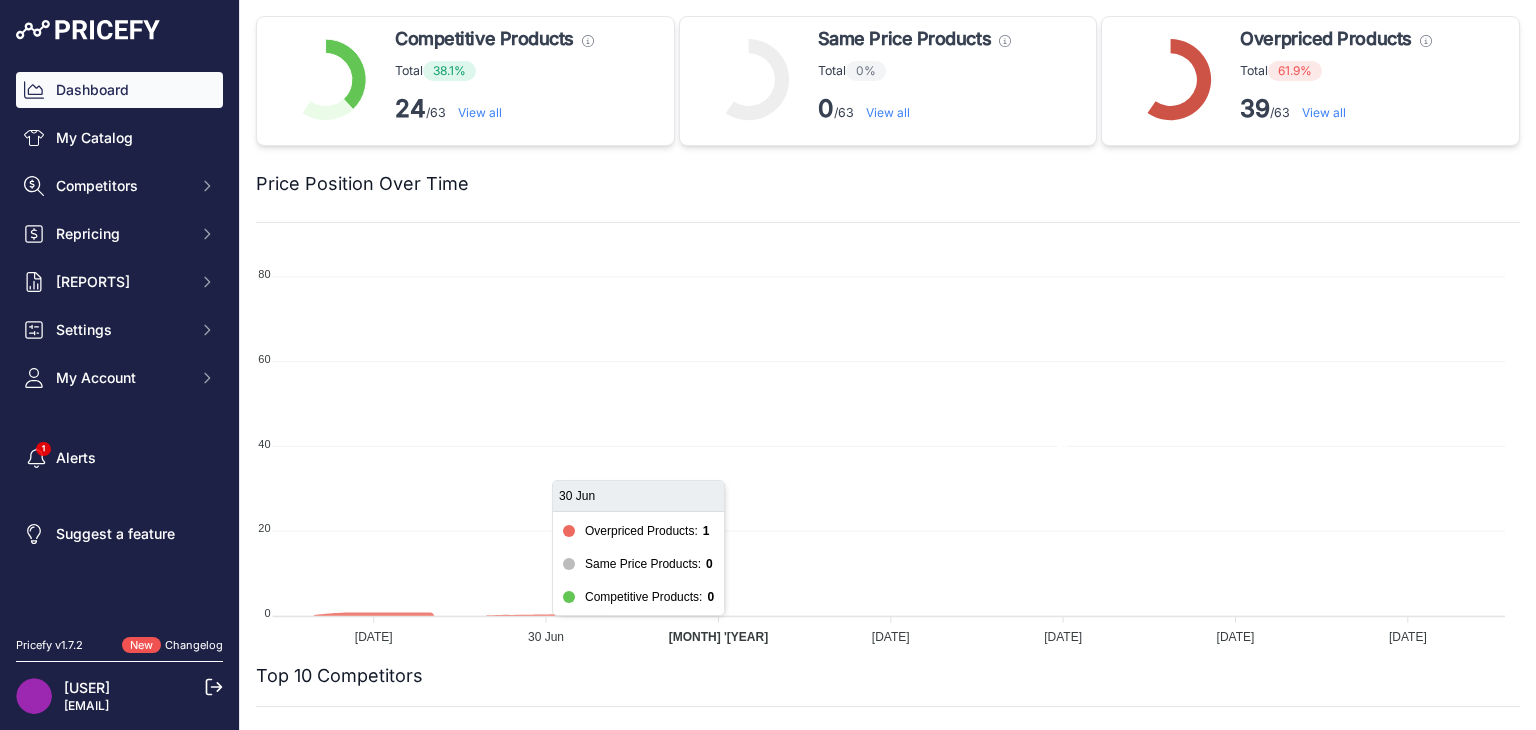 scroll, scrollTop: 0, scrollLeft: 0, axis: both 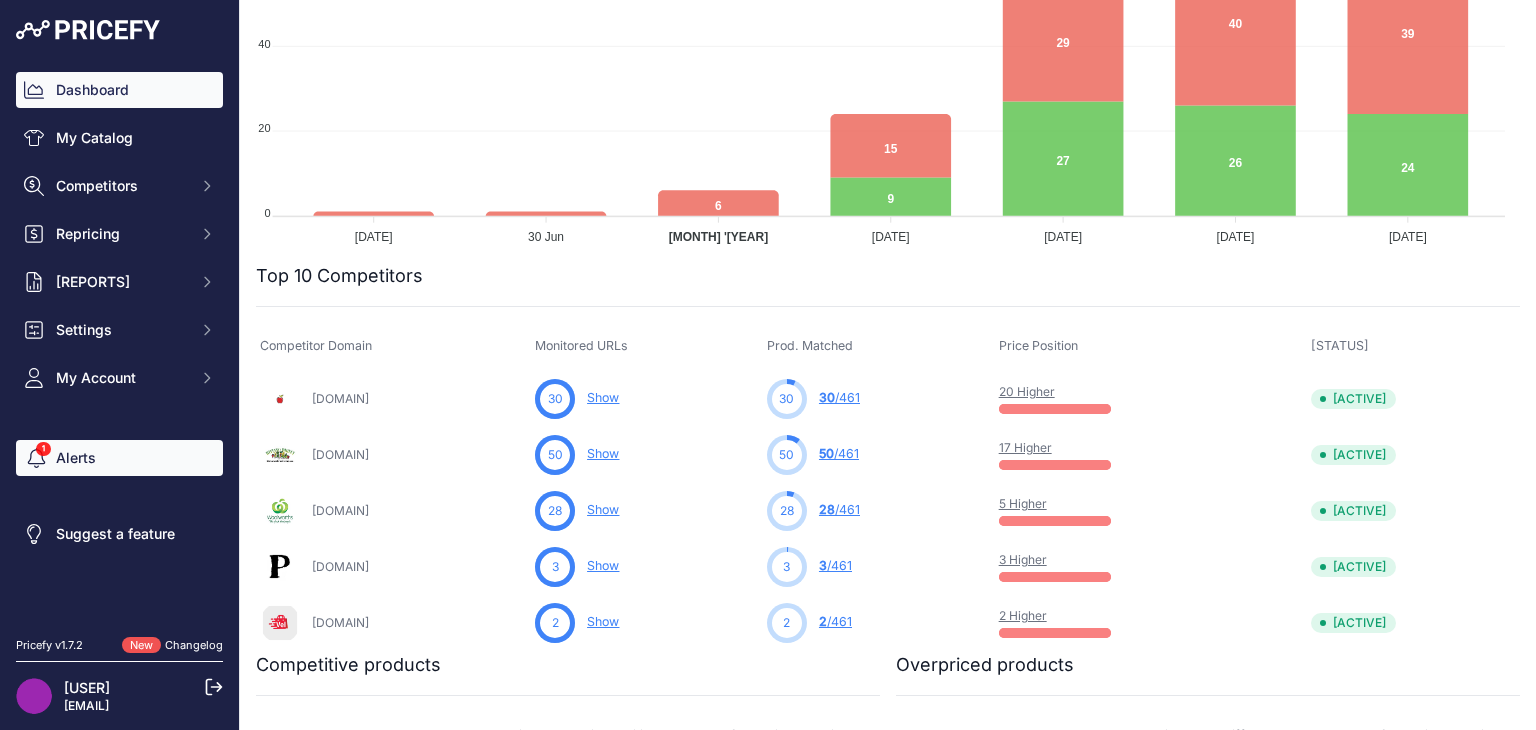 click on "Alerts" at bounding box center [119, 458] 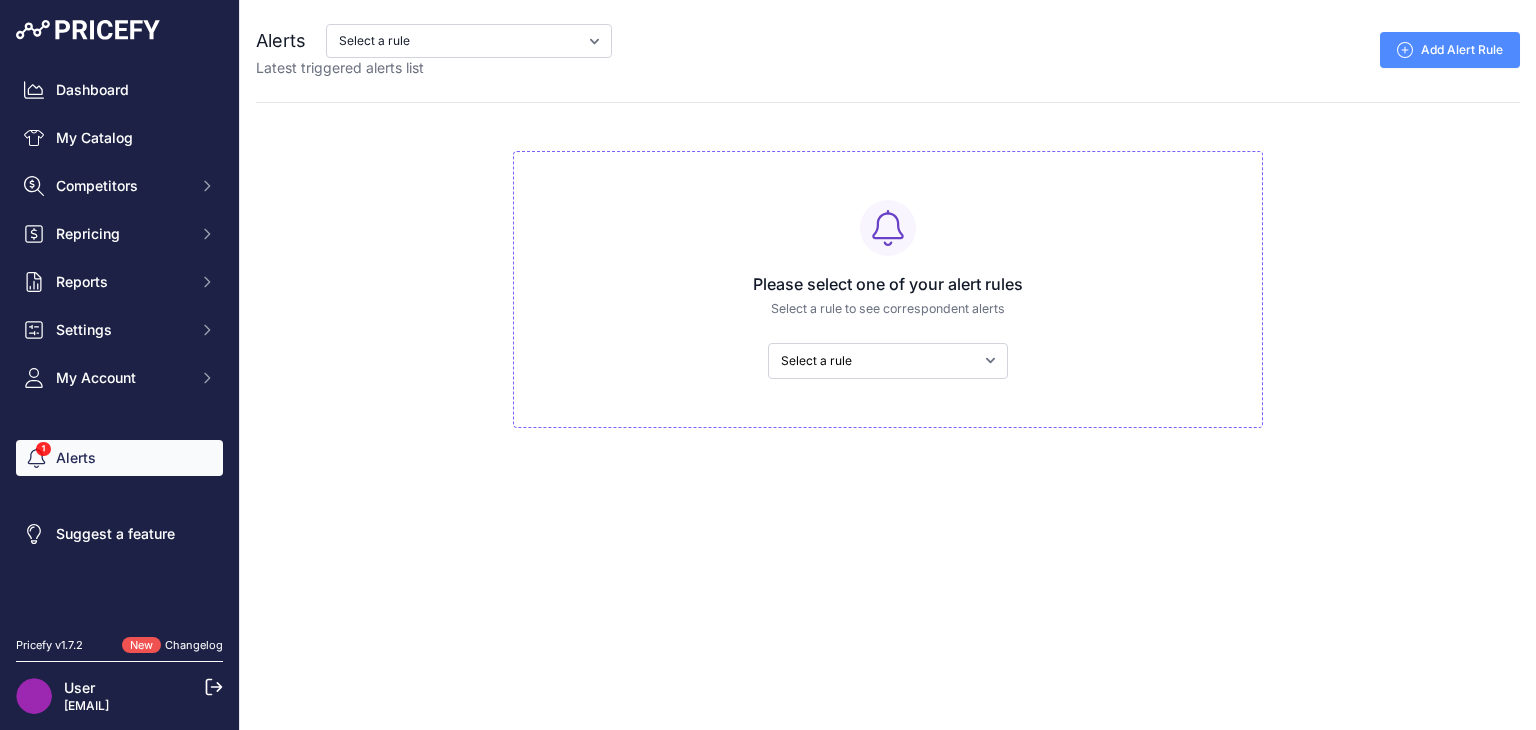 scroll, scrollTop: 0, scrollLeft: 0, axis: both 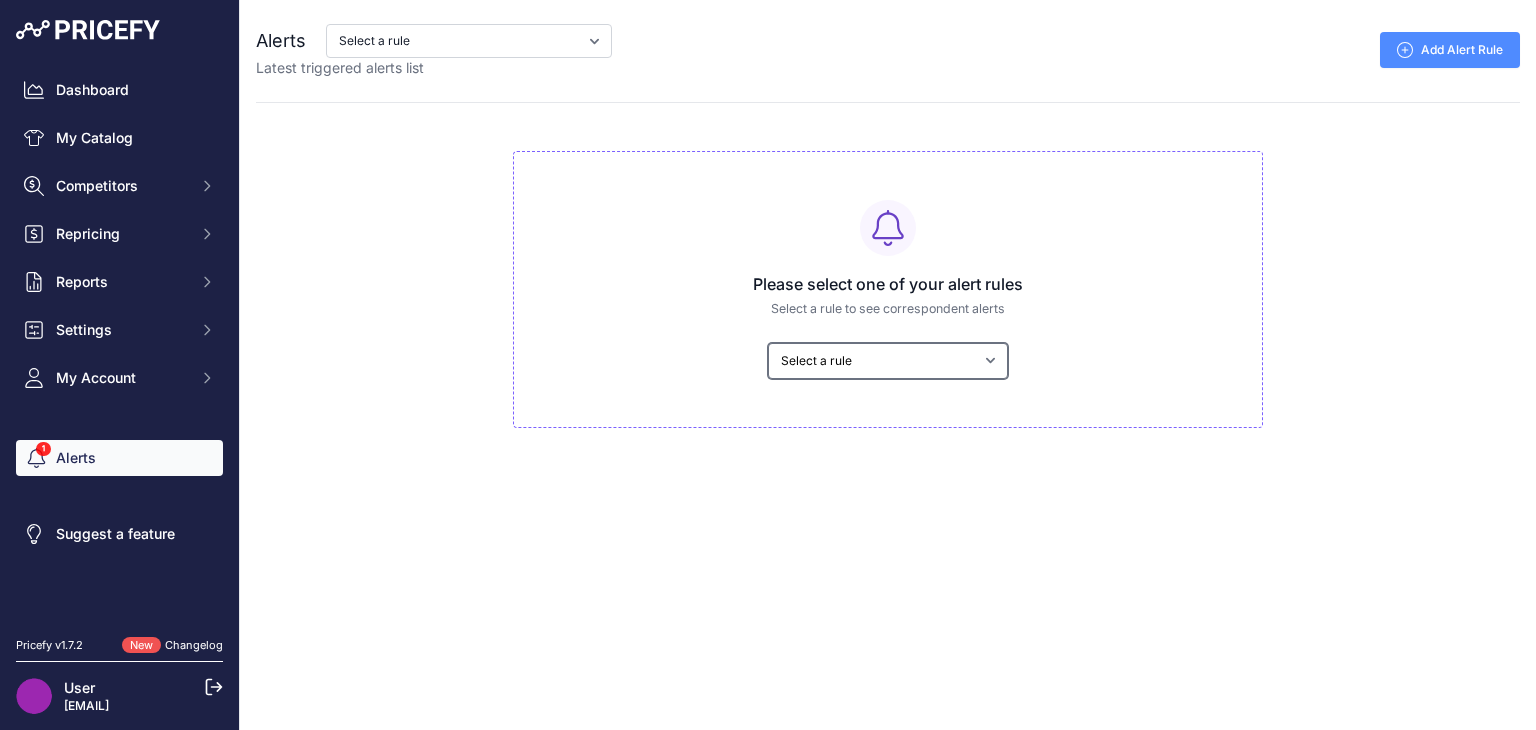 click on "Select a rule
My competitors are 5% cheaper than me" at bounding box center [888, 361] 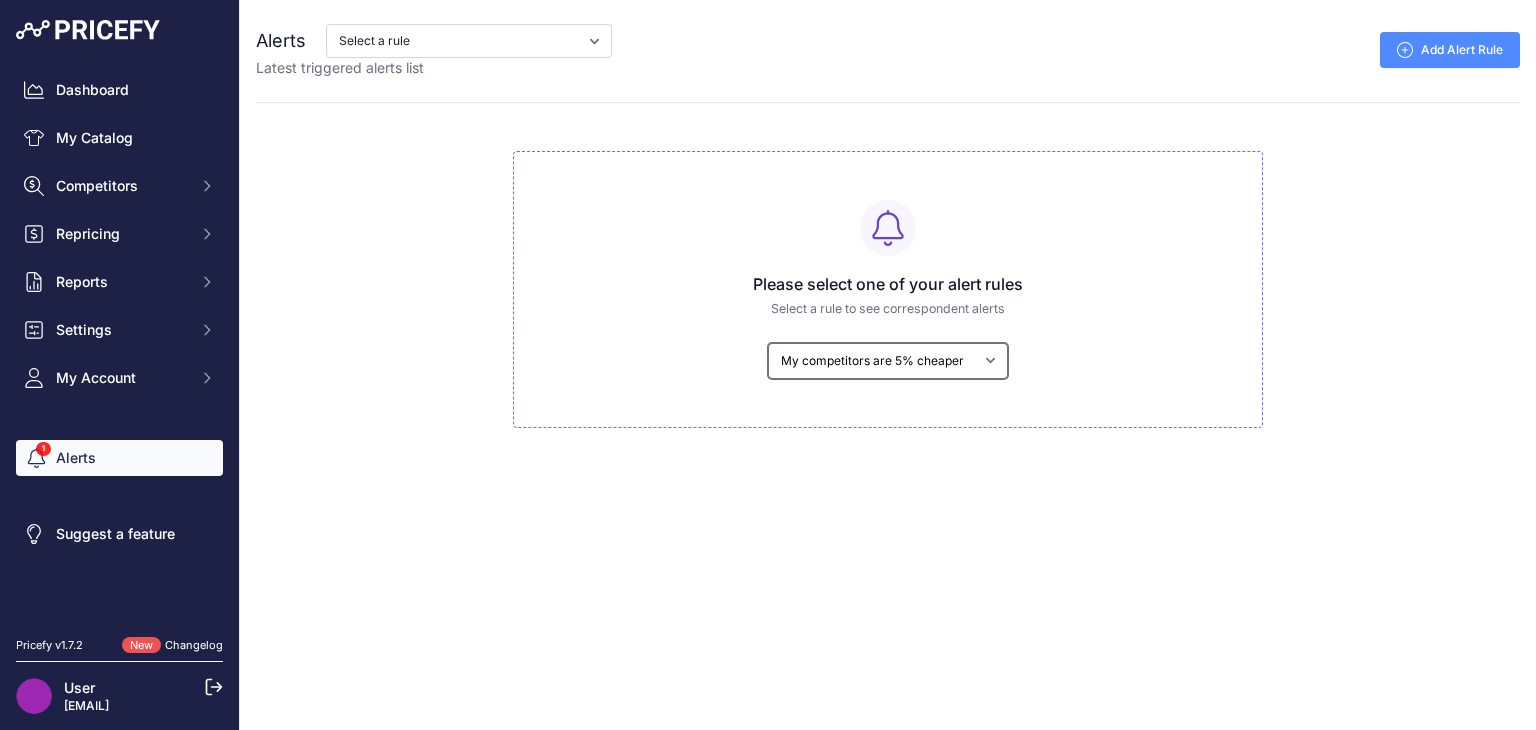 click on "Select a rule
My competitors are 5% cheaper than me" at bounding box center (888, 361) 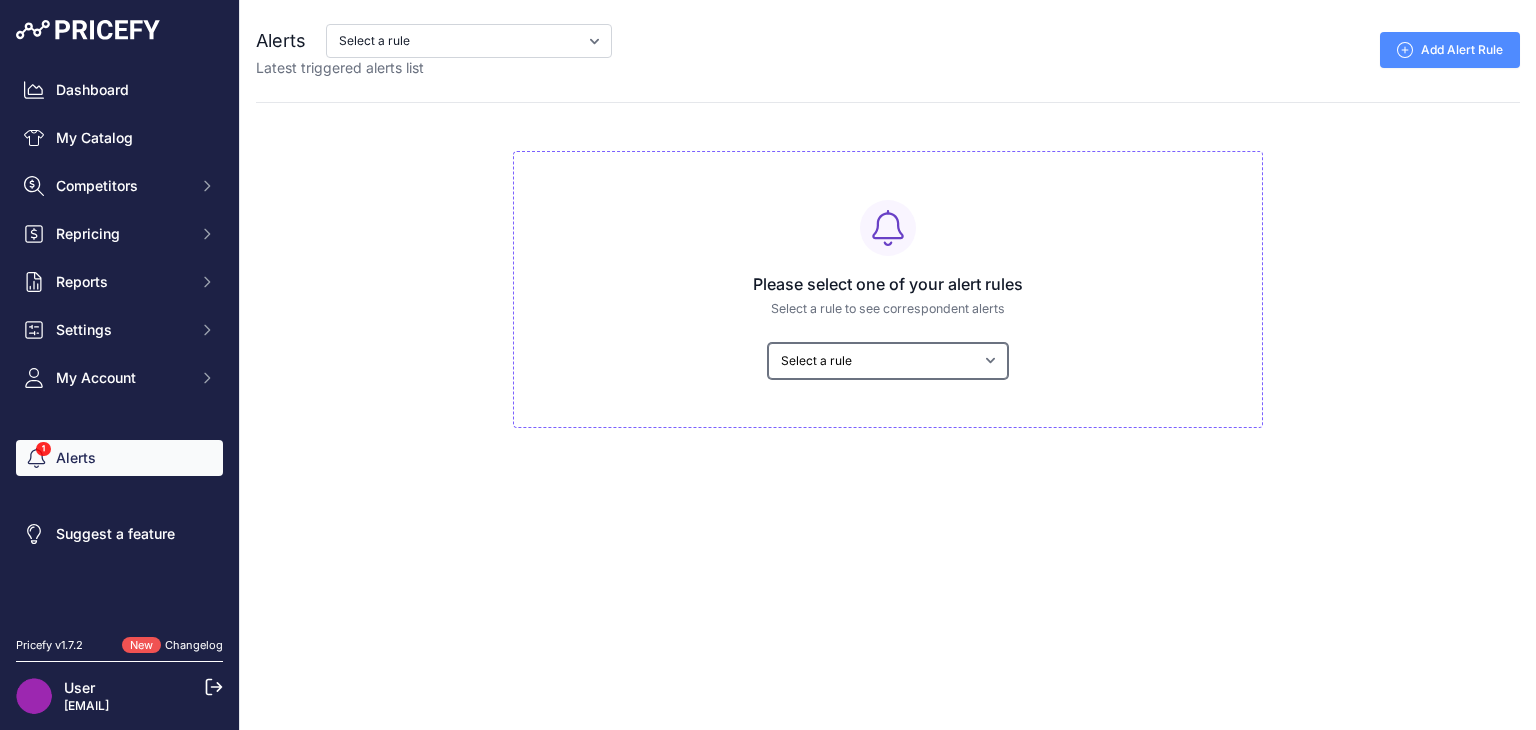 click on "Select a rule
My competitors are 5% cheaper than me" at bounding box center [888, 361] 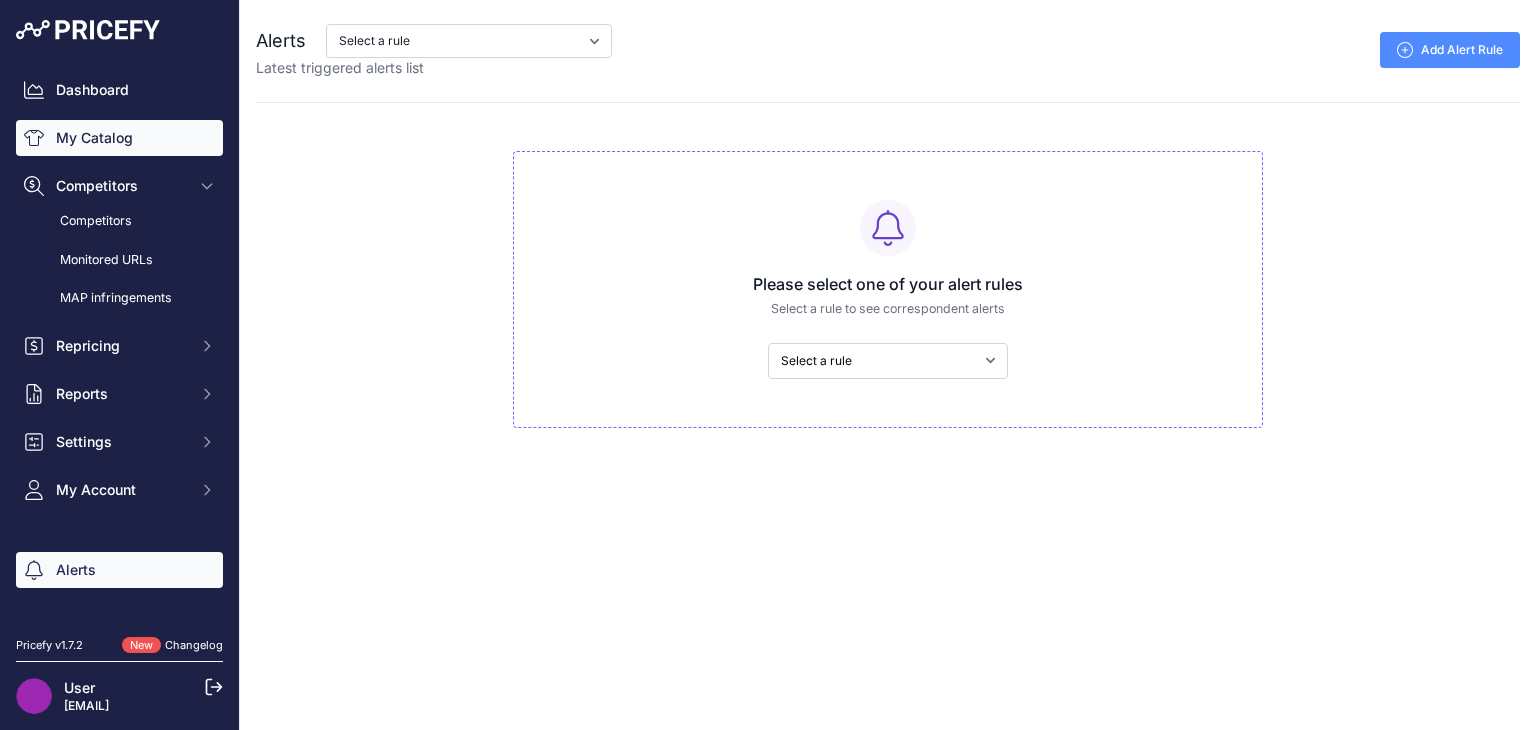 scroll, scrollTop: 0, scrollLeft: 0, axis: both 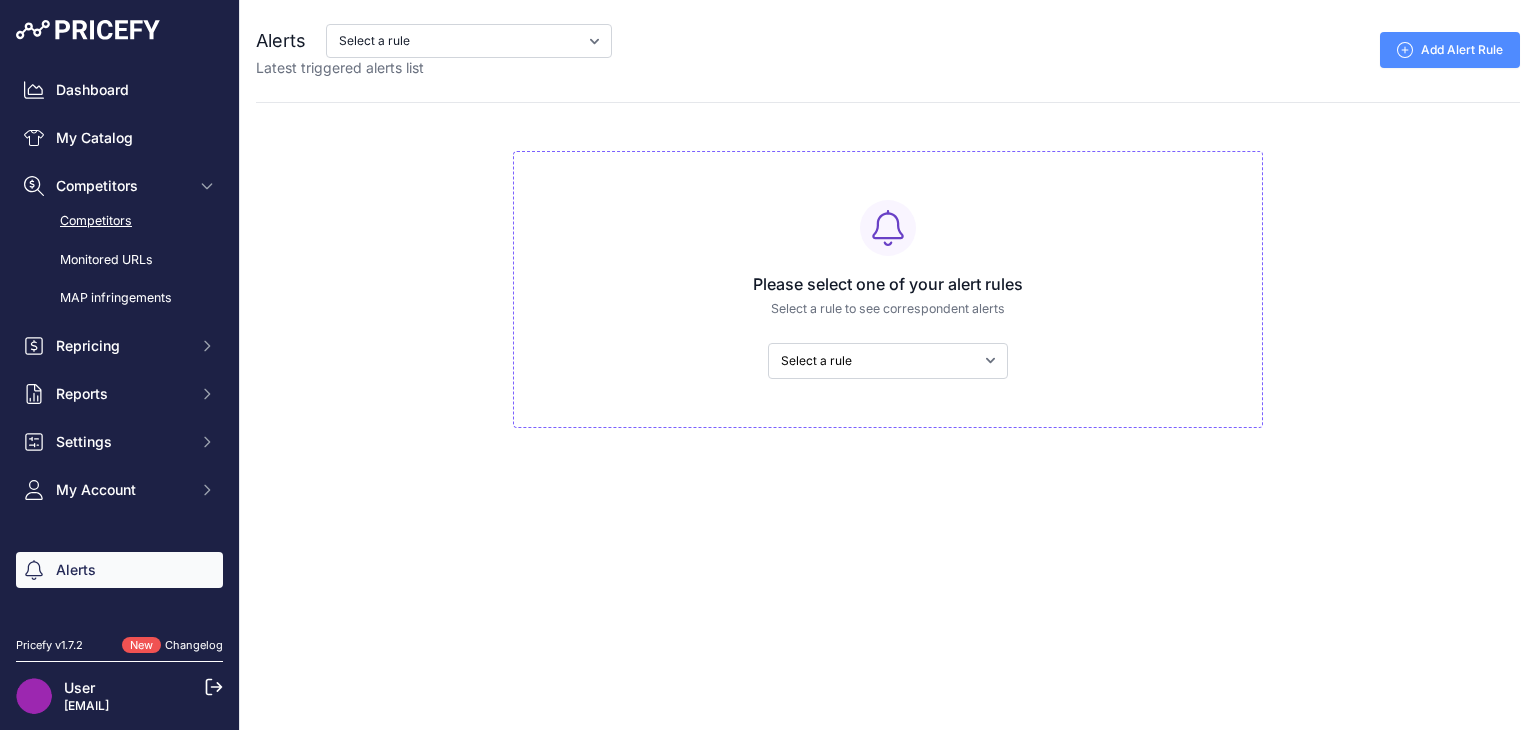 click on "Competitors" at bounding box center [119, 221] 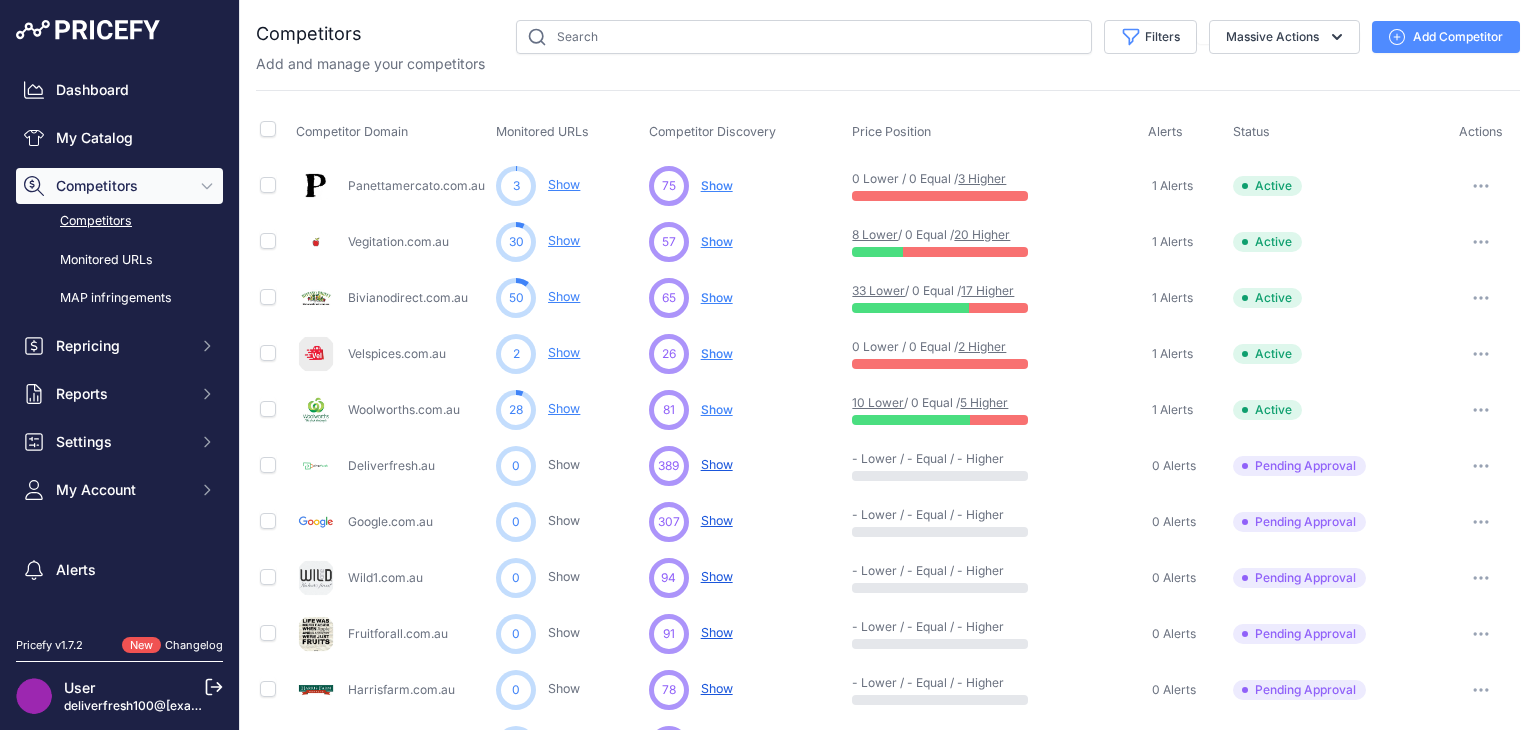 scroll, scrollTop: 0, scrollLeft: 0, axis: both 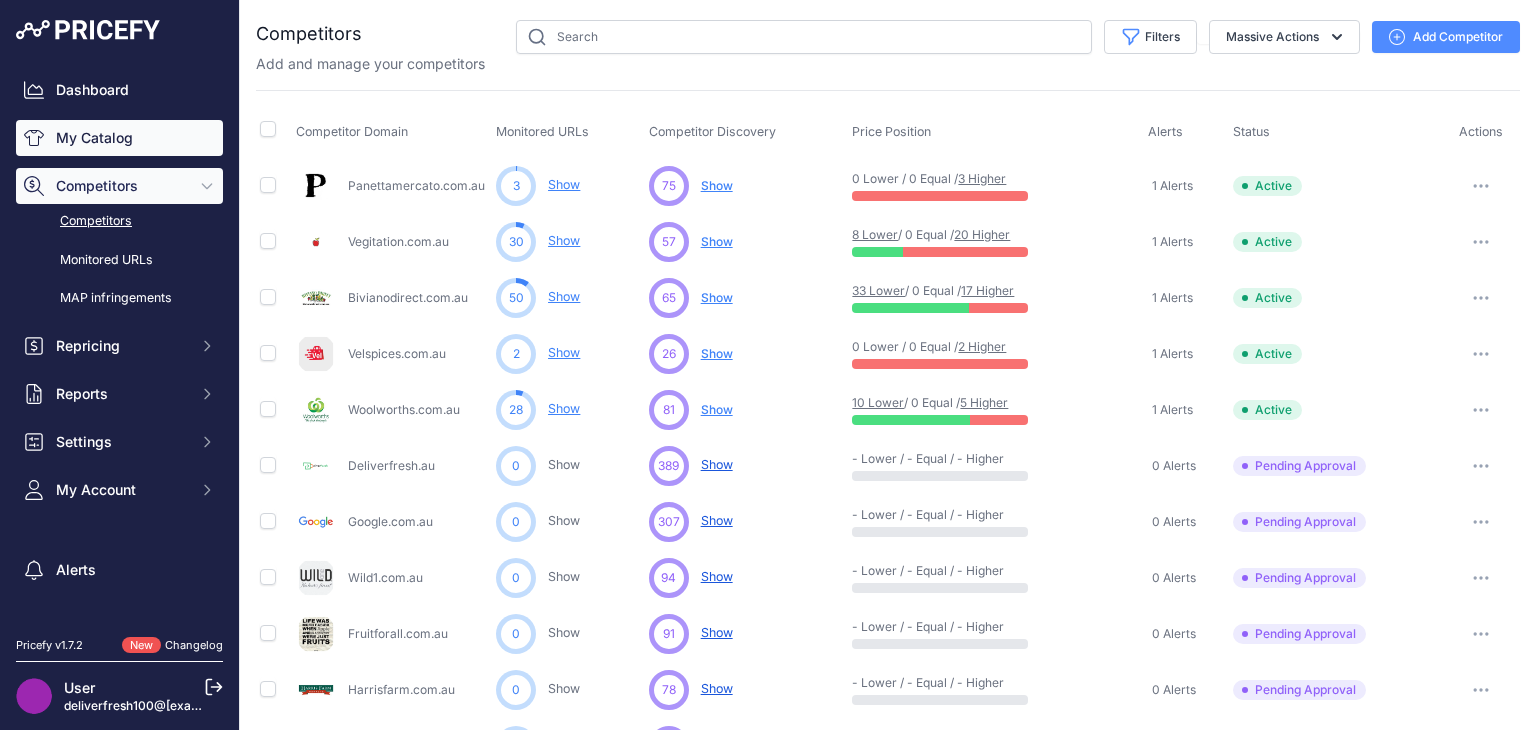 click on "My Catalog" at bounding box center (119, 138) 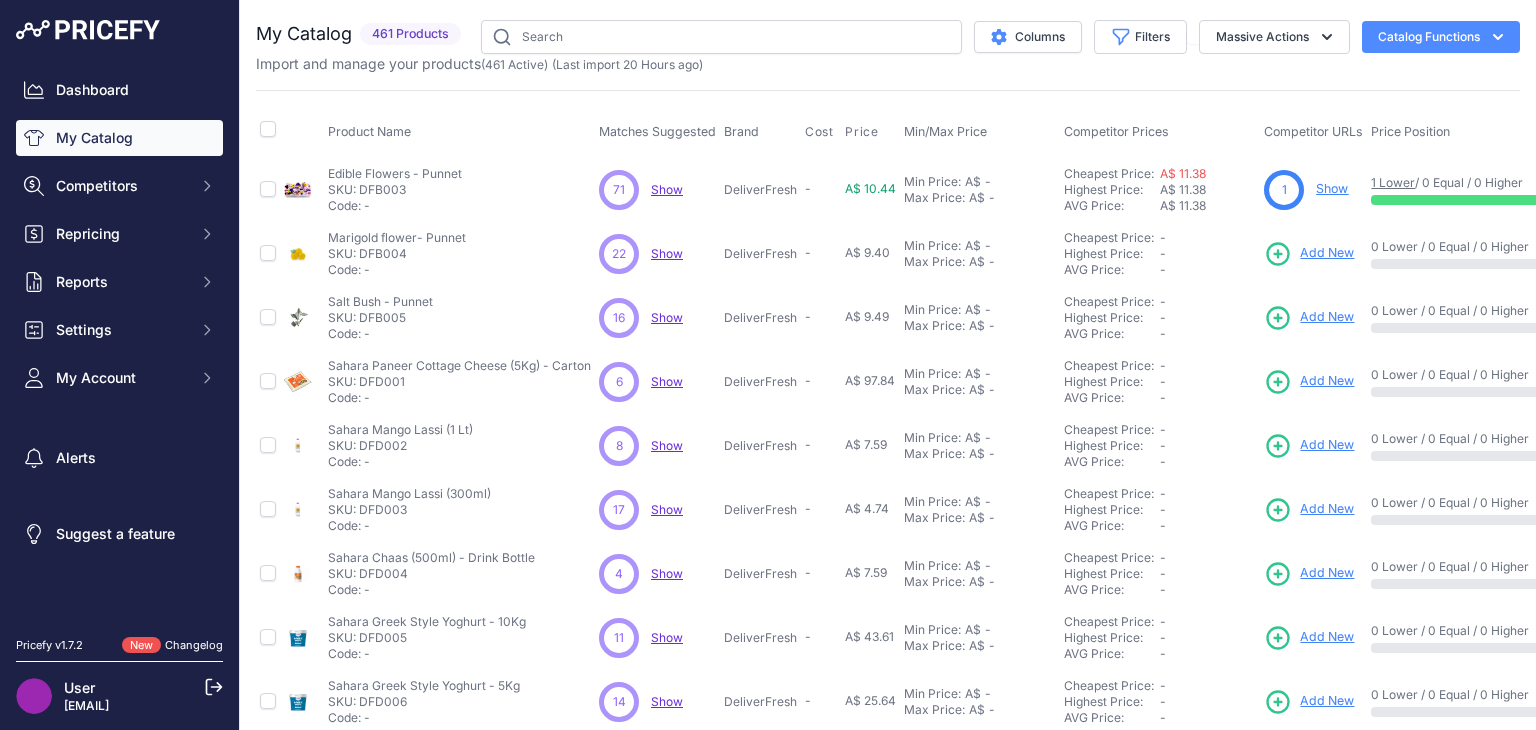 scroll, scrollTop: 0, scrollLeft: 0, axis: both 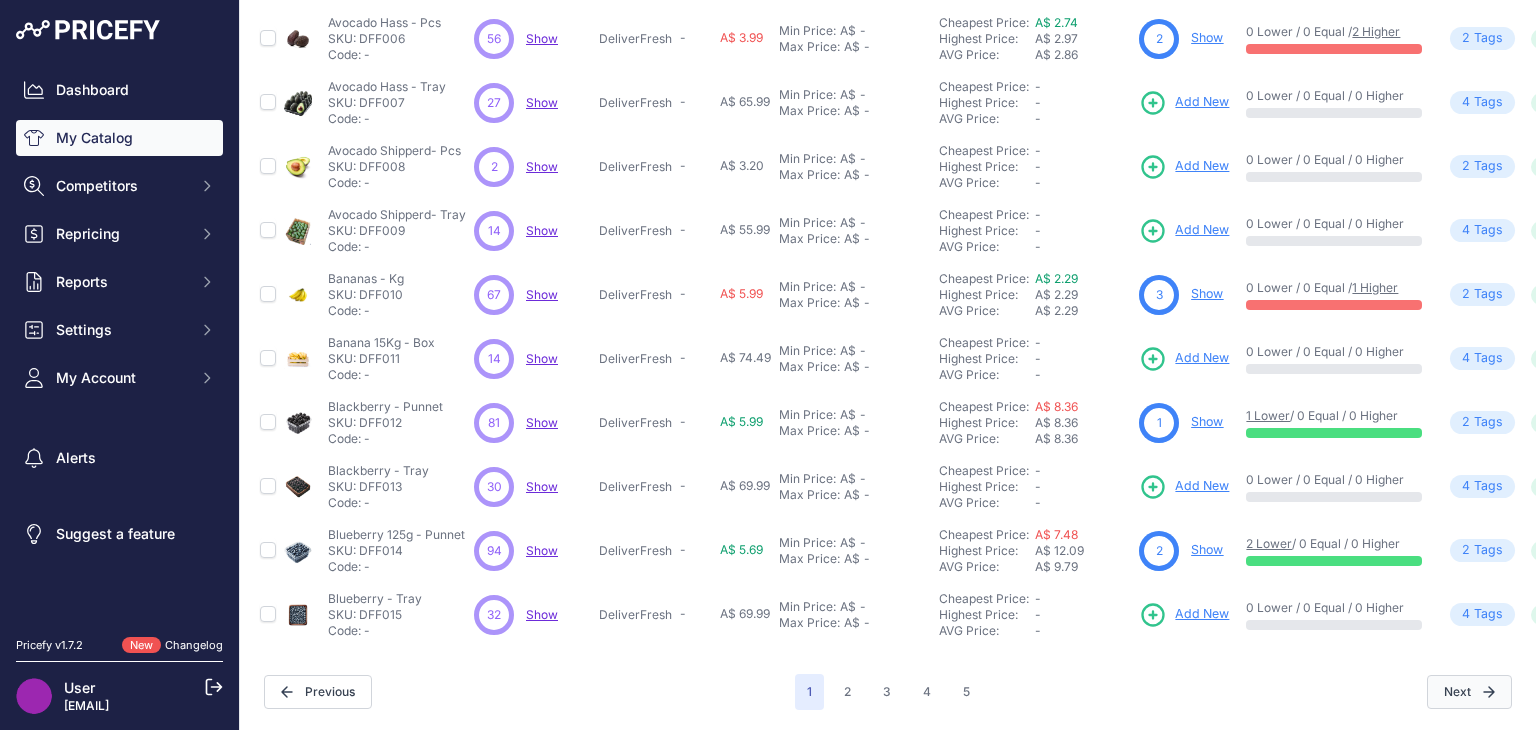 click on "Next" at bounding box center (1469, 692) 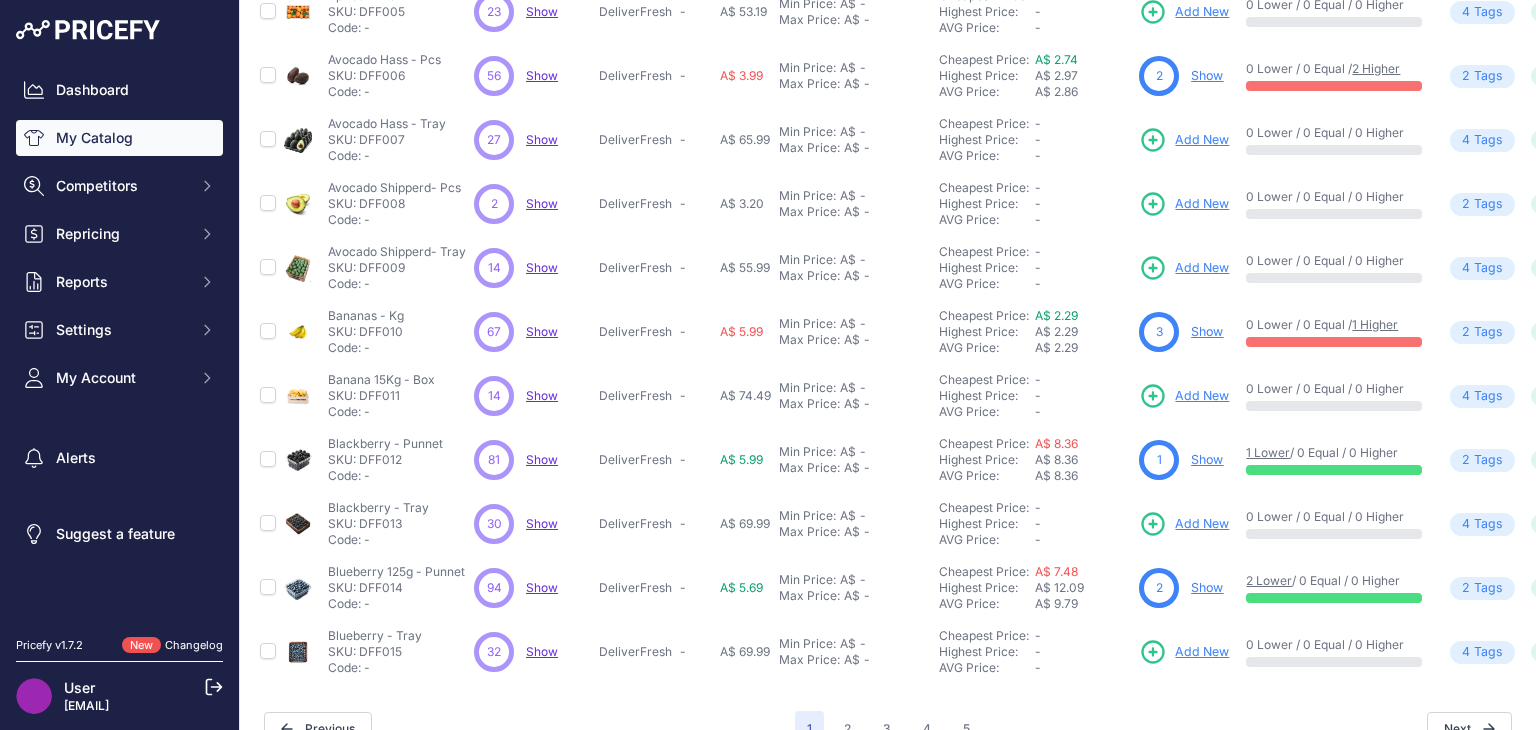 scroll, scrollTop: 535, scrollLeft: 0, axis: vertical 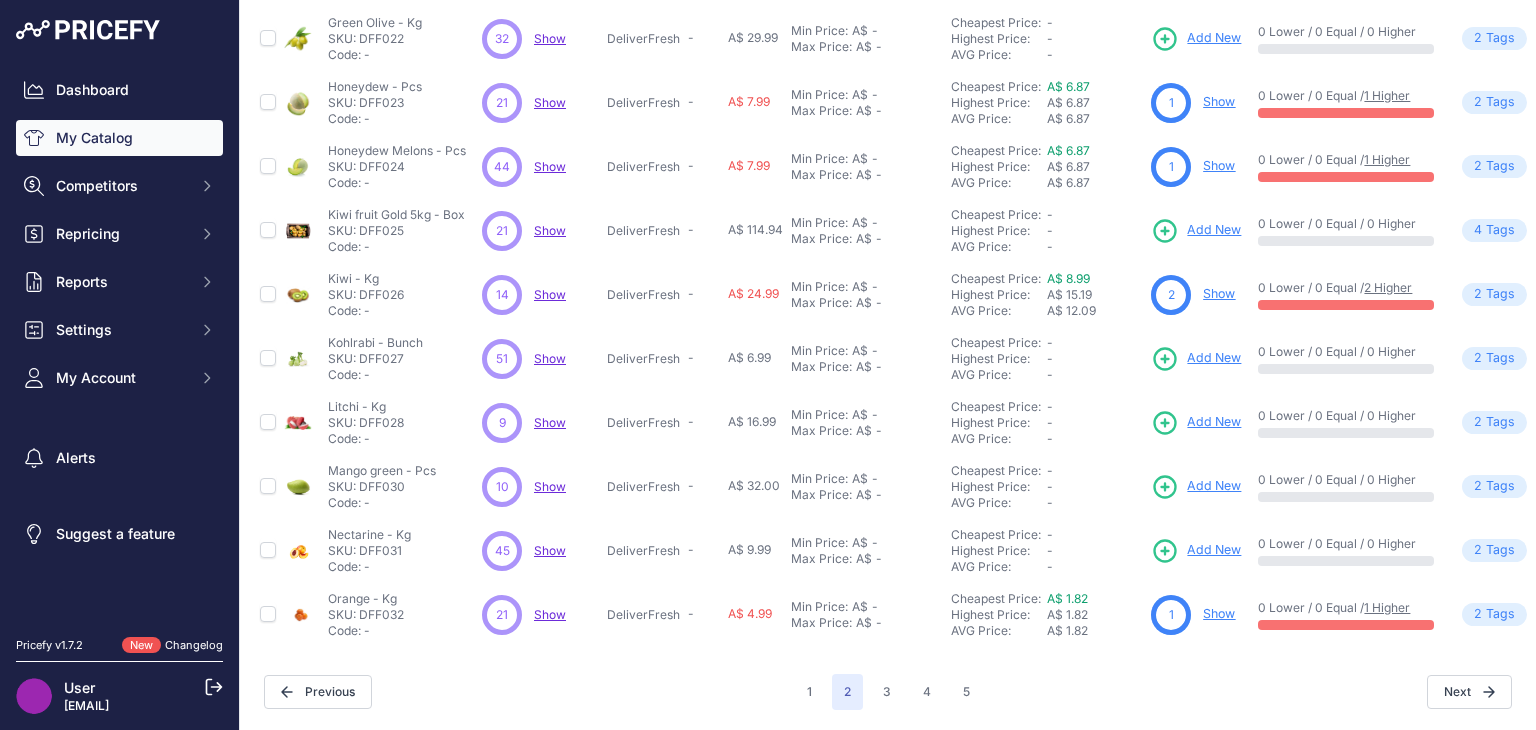 click on "Show" at bounding box center [550, 422] 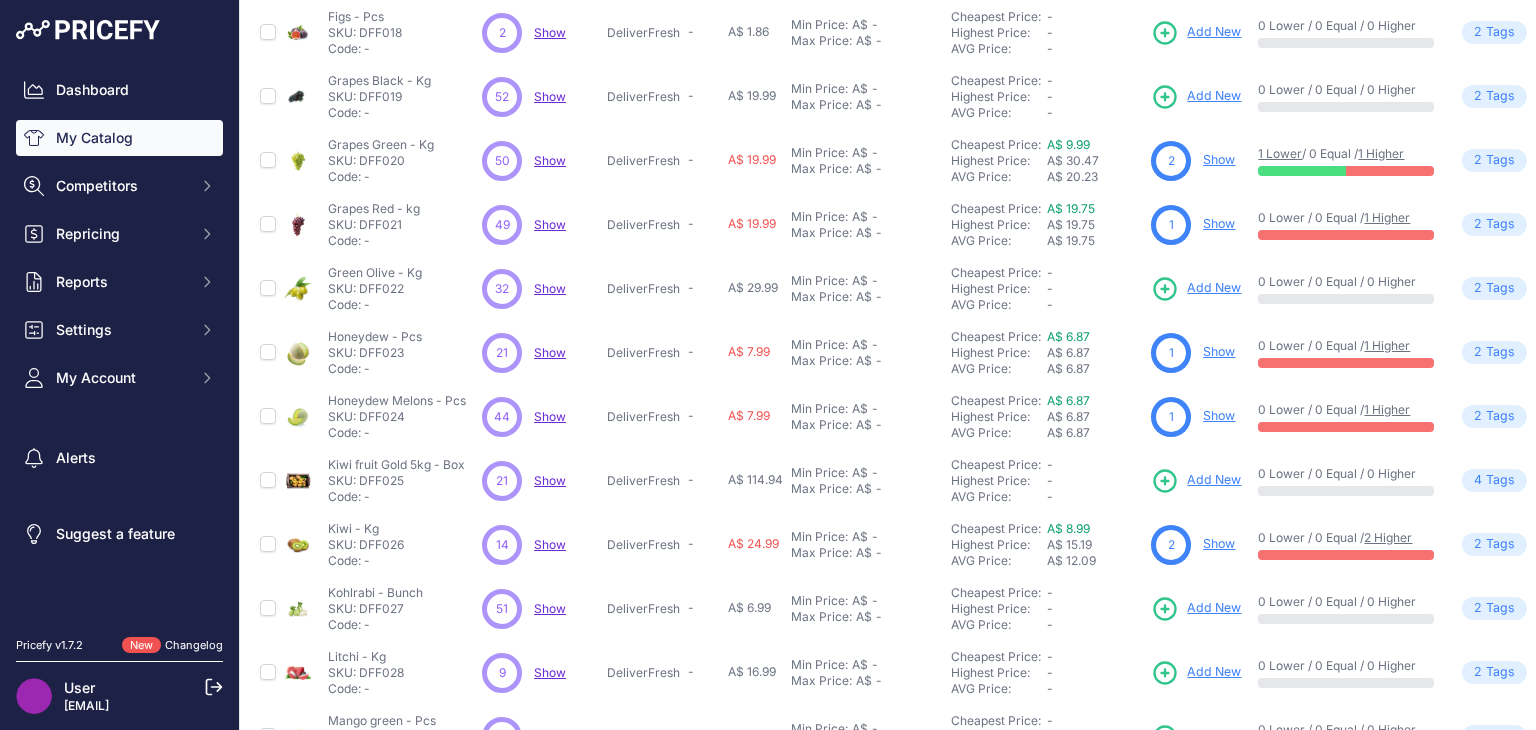 scroll, scrollTop: 0, scrollLeft: 0, axis: both 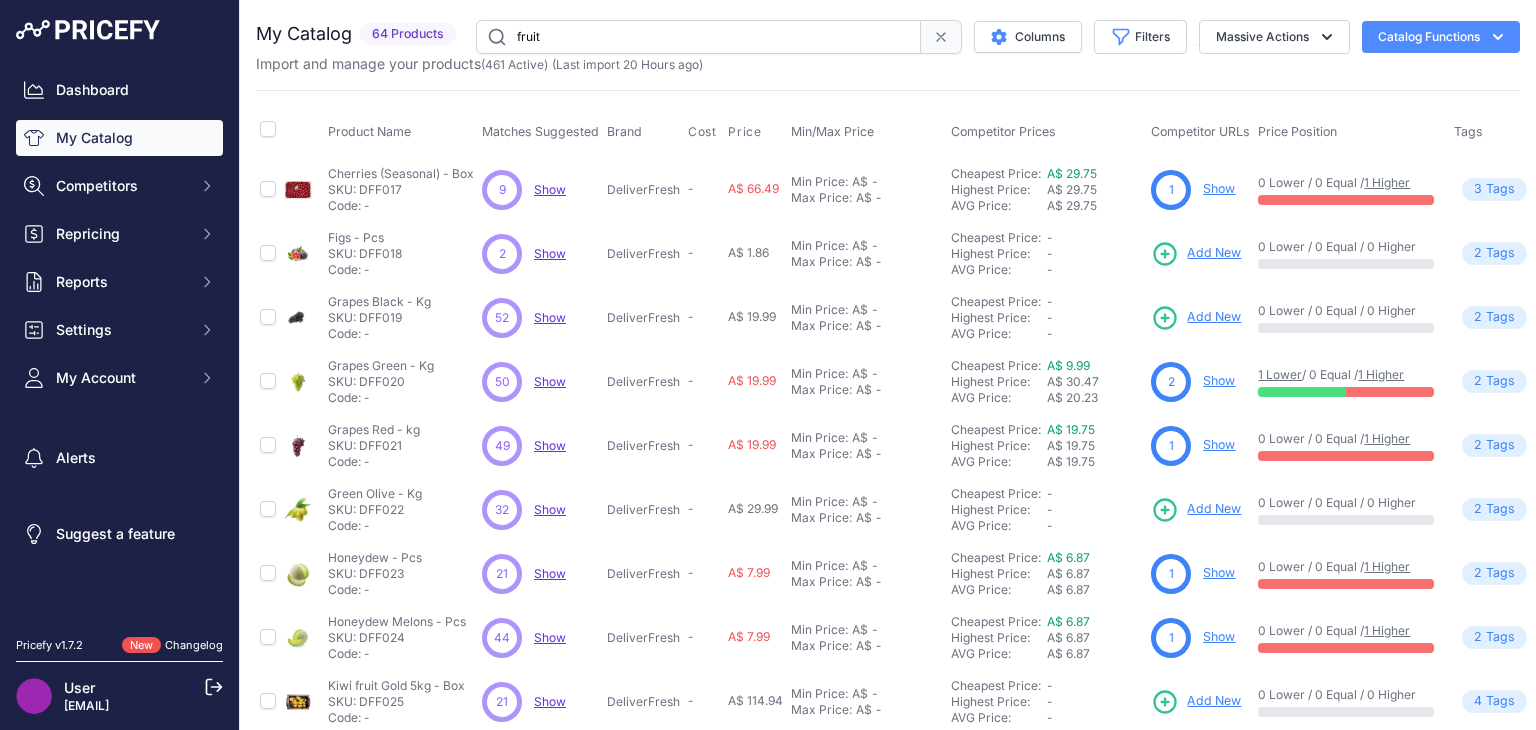 click on "Add New" at bounding box center (1214, 253) 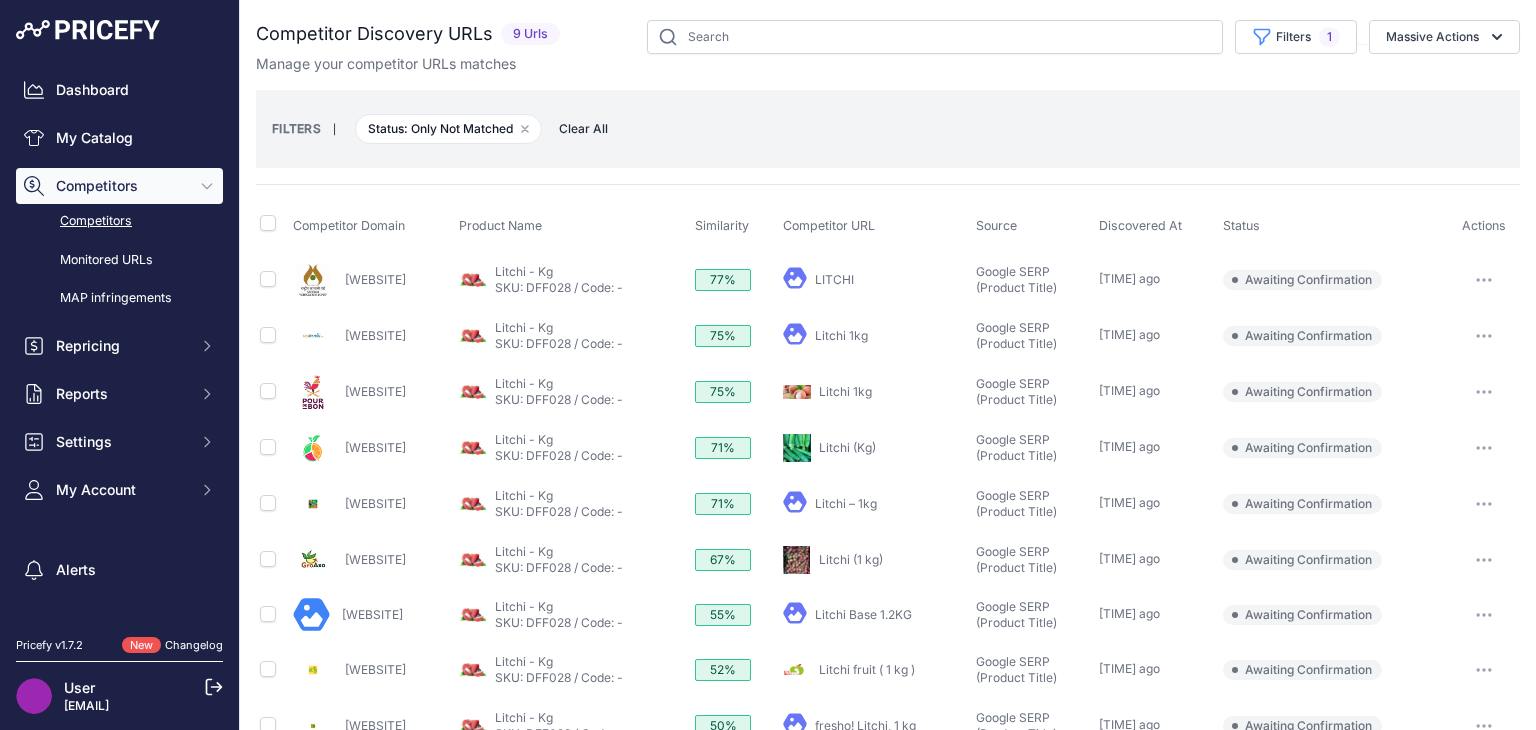 scroll, scrollTop: 0, scrollLeft: 0, axis: both 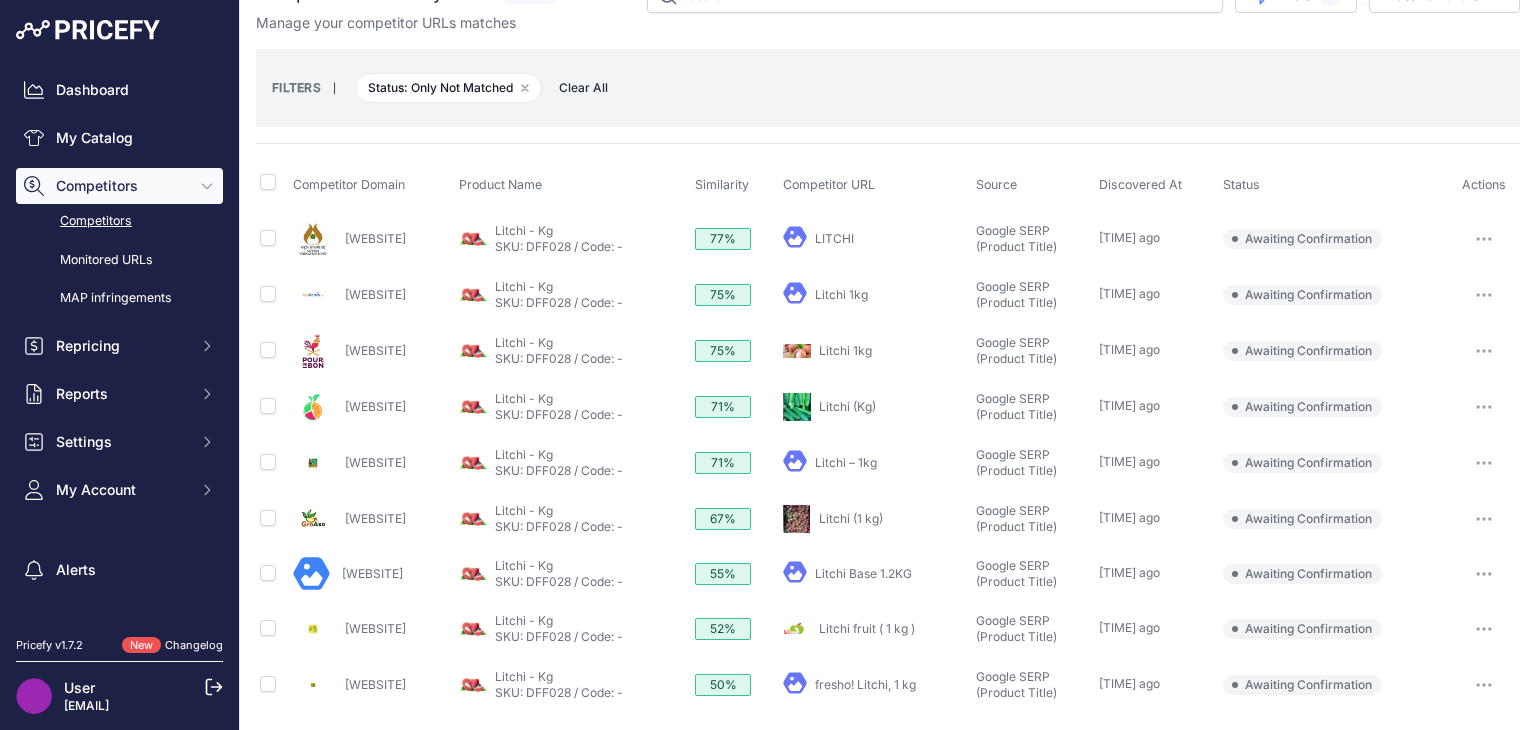 click on "Litchi 1kg" at bounding box center (845, 350) 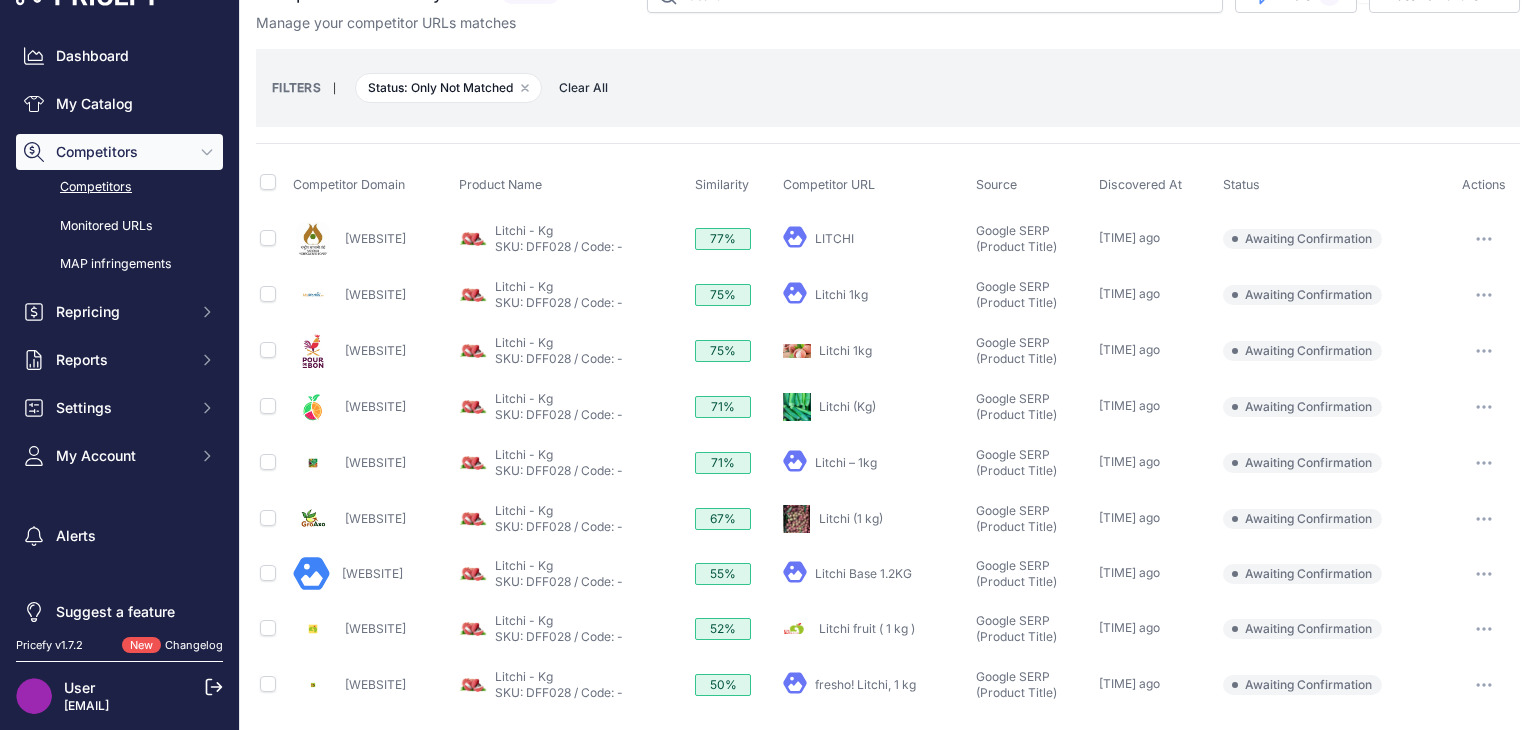 scroll, scrollTop: 52, scrollLeft: 0, axis: vertical 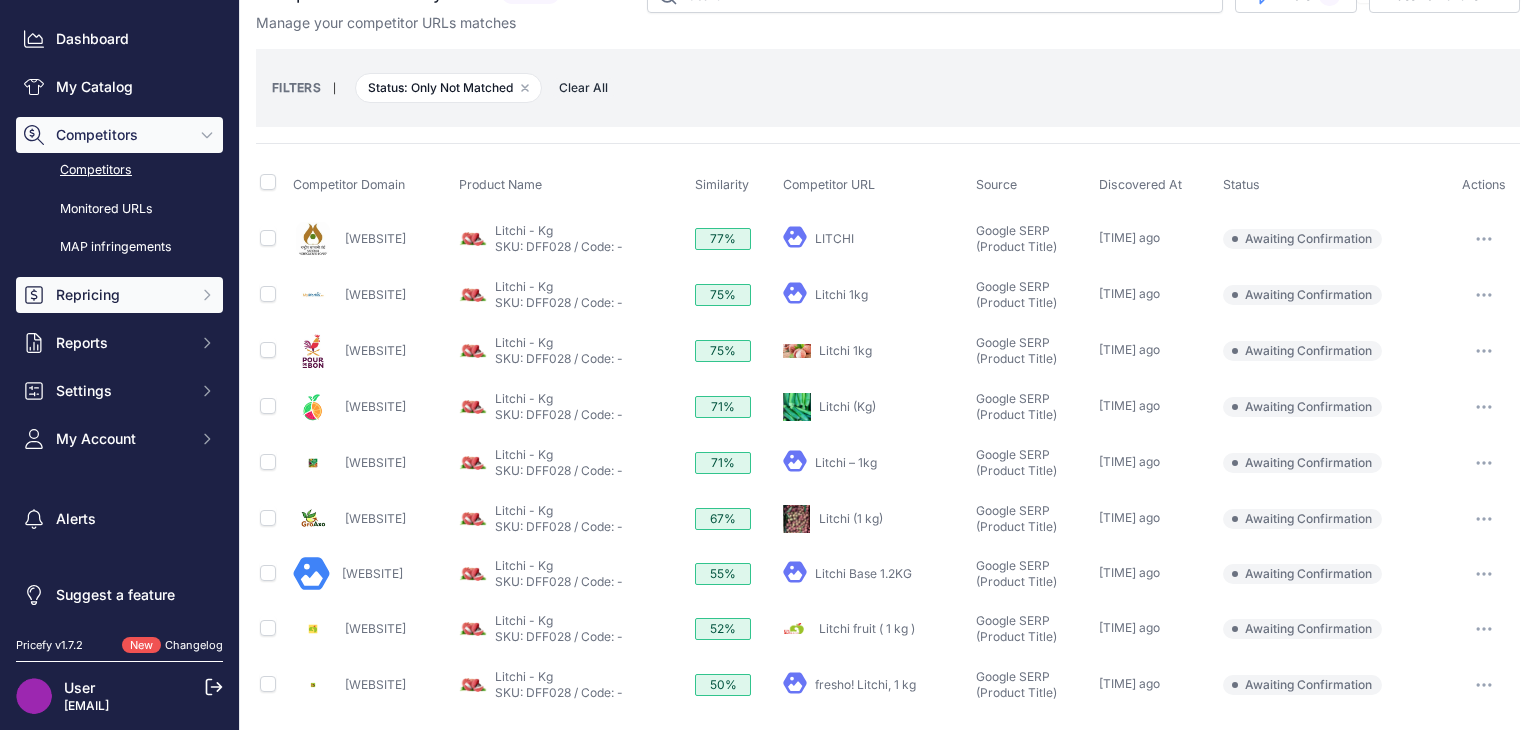 click at bounding box center [207, 295] 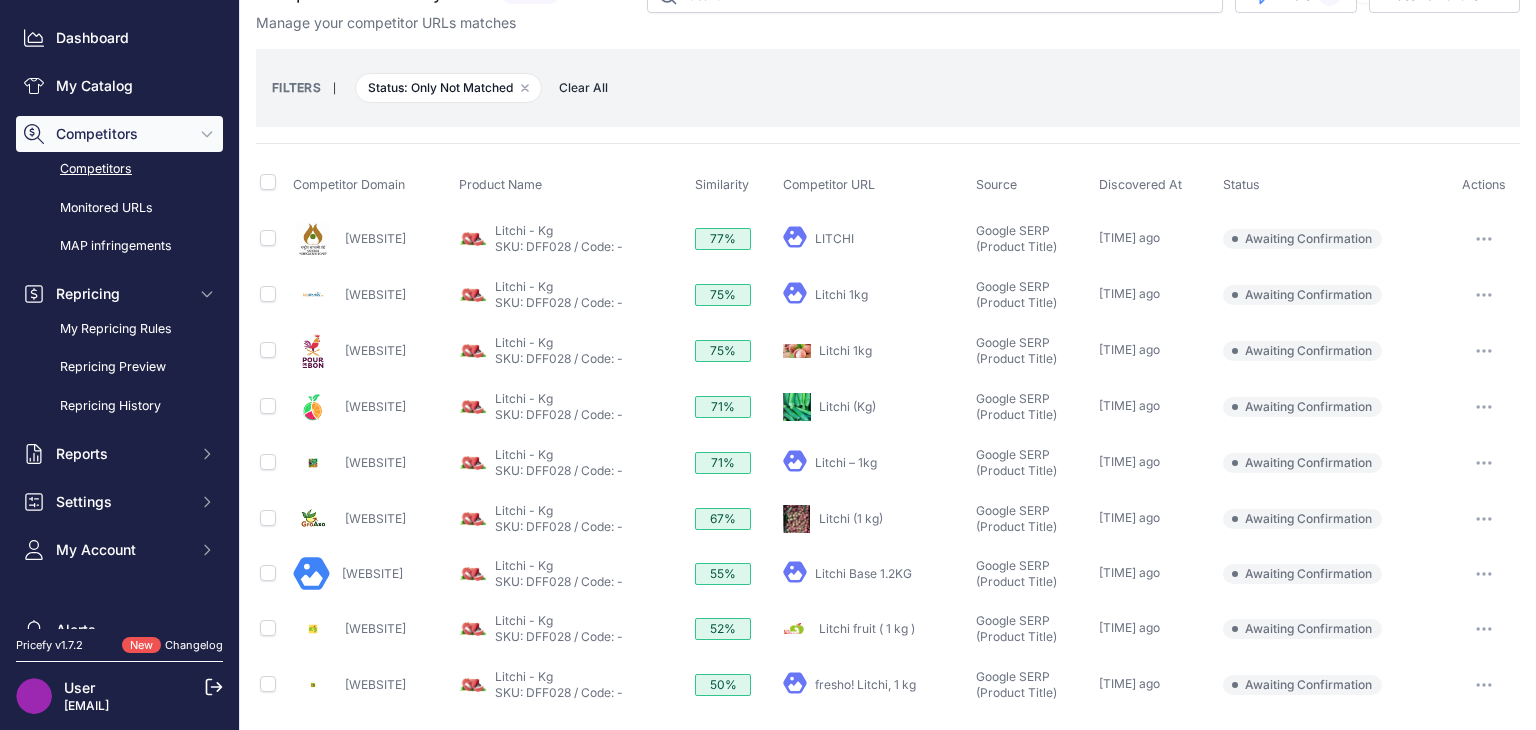 scroll, scrollTop: 0, scrollLeft: 0, axis: both 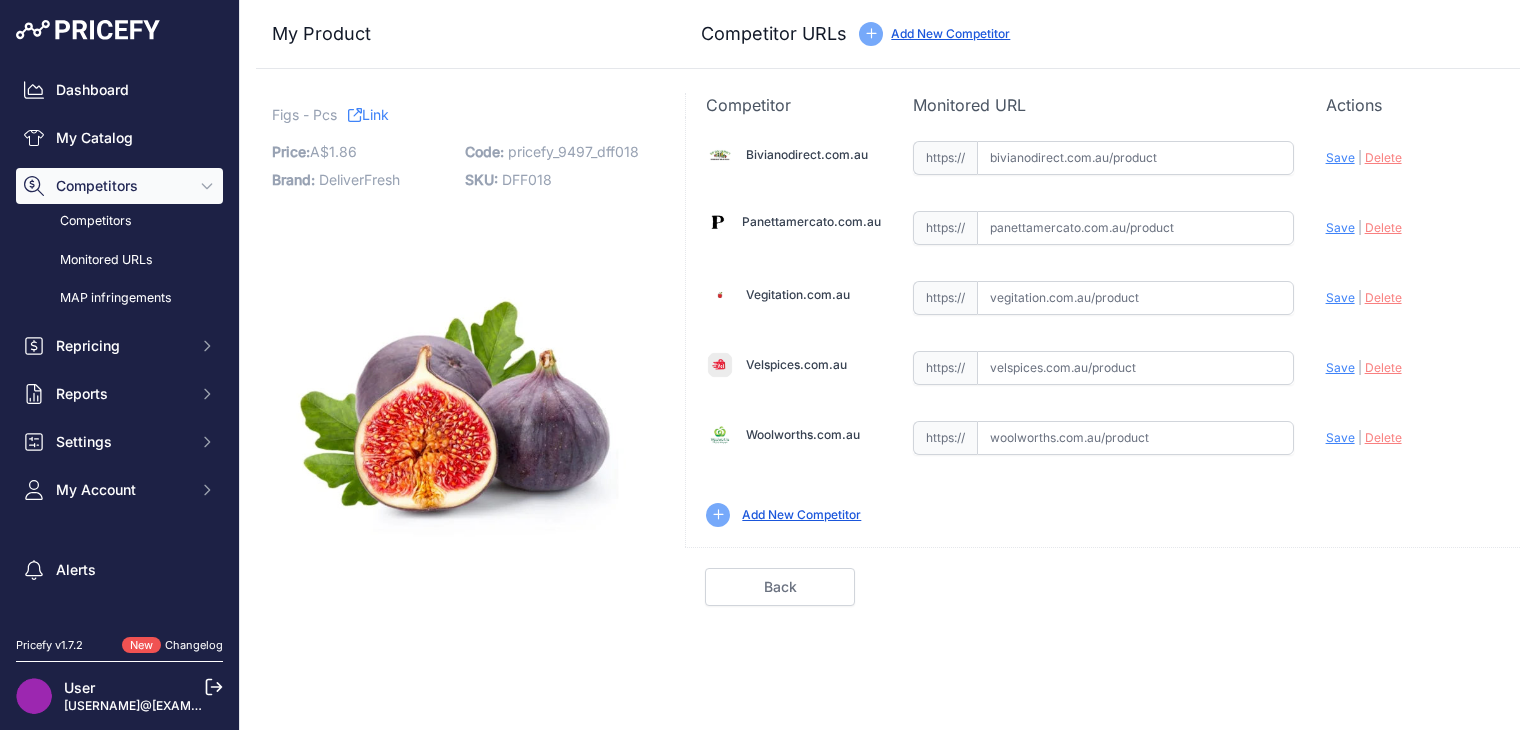 click on "Bivianodirect.com.au" at bounding box center [807, 154] 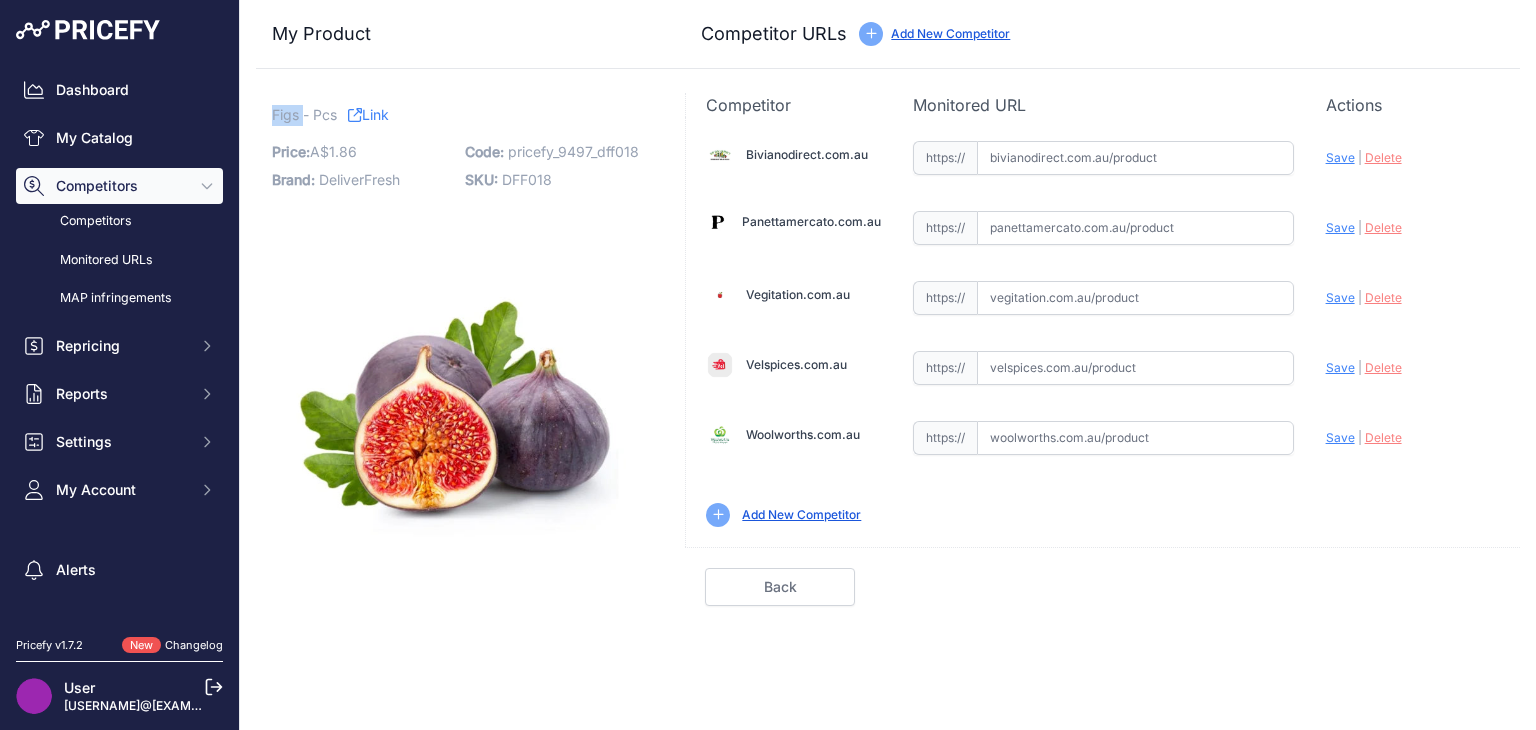 click on "Figs - Pcs" at bounding box center [304, 114] 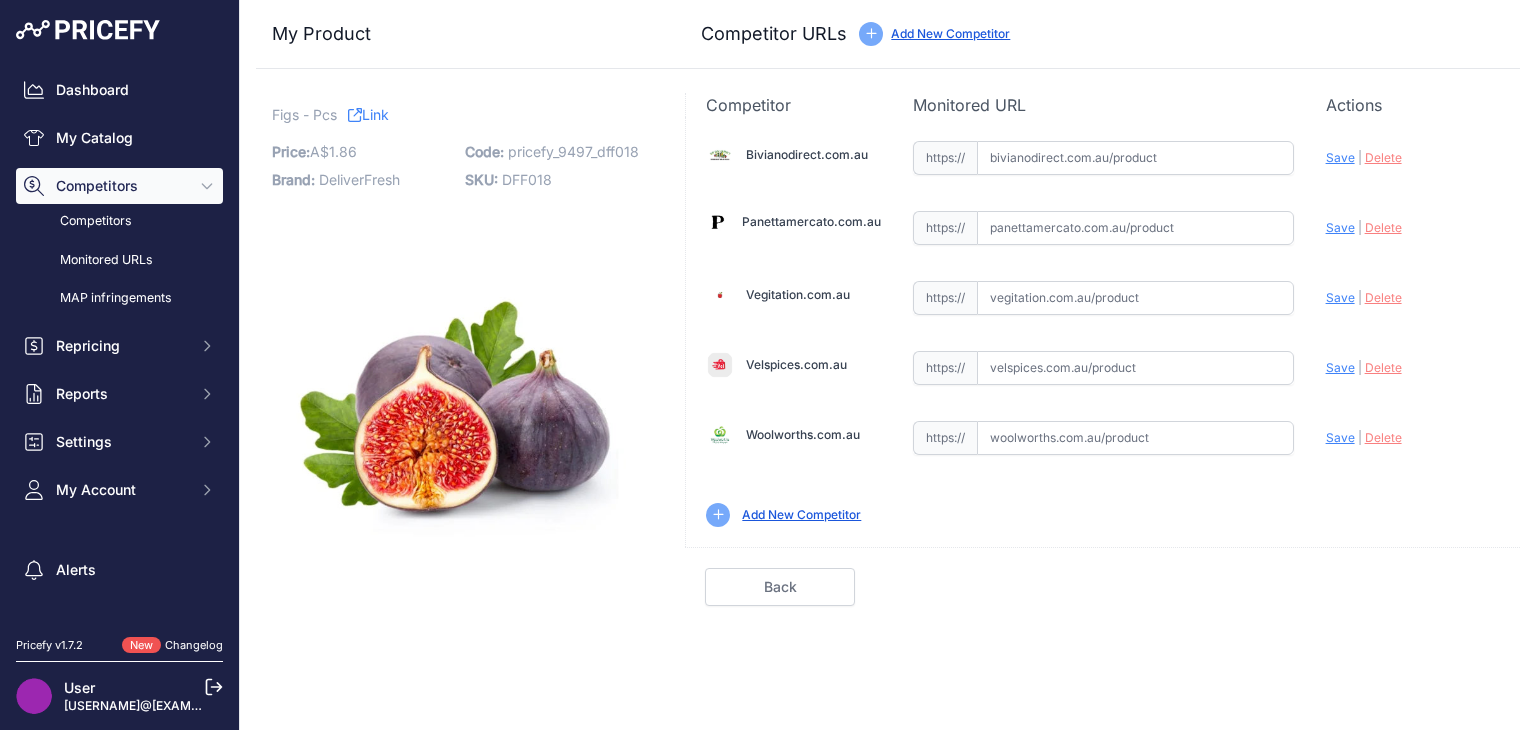 click at bounding box center [1135, 158] 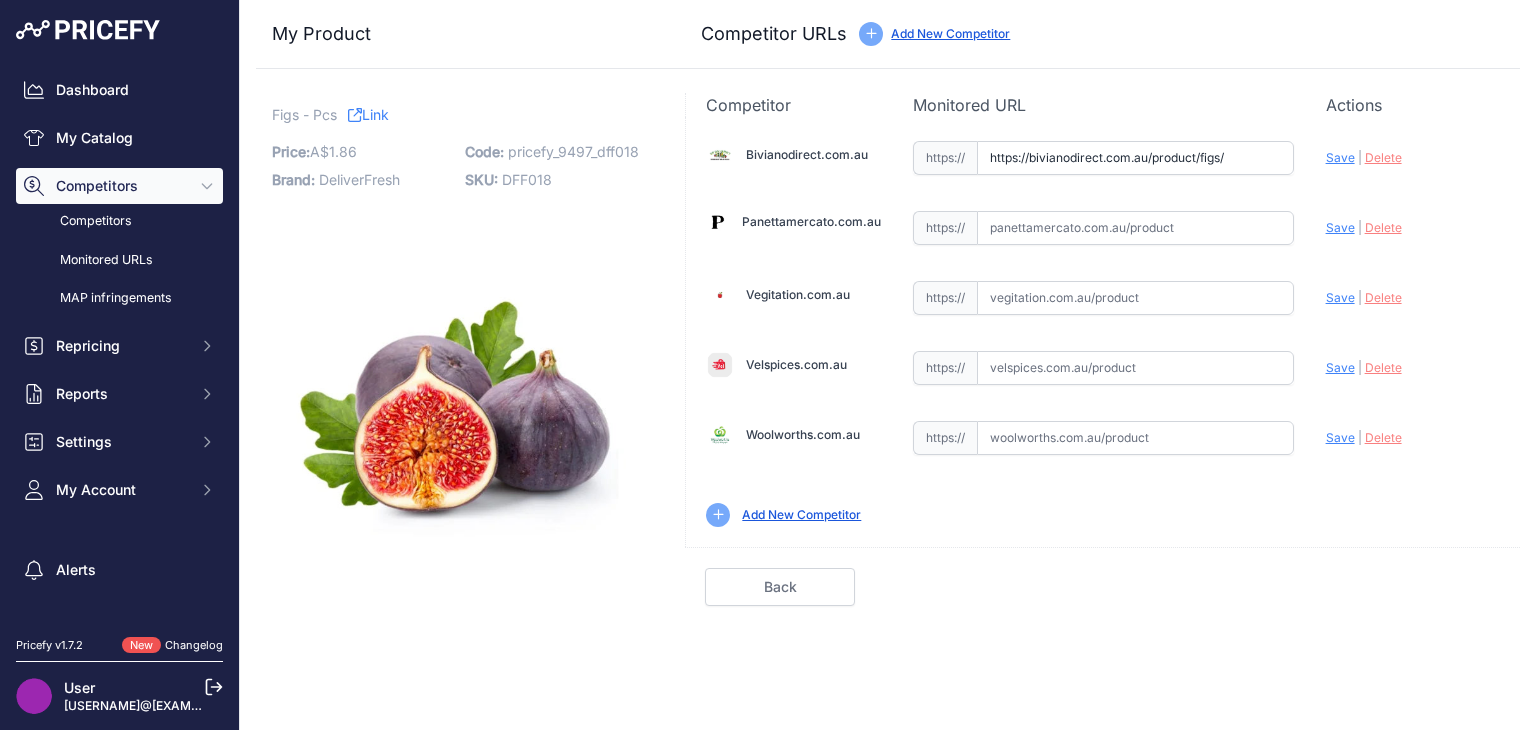 type on "https://bivianodirect.com.au/product/figs/" 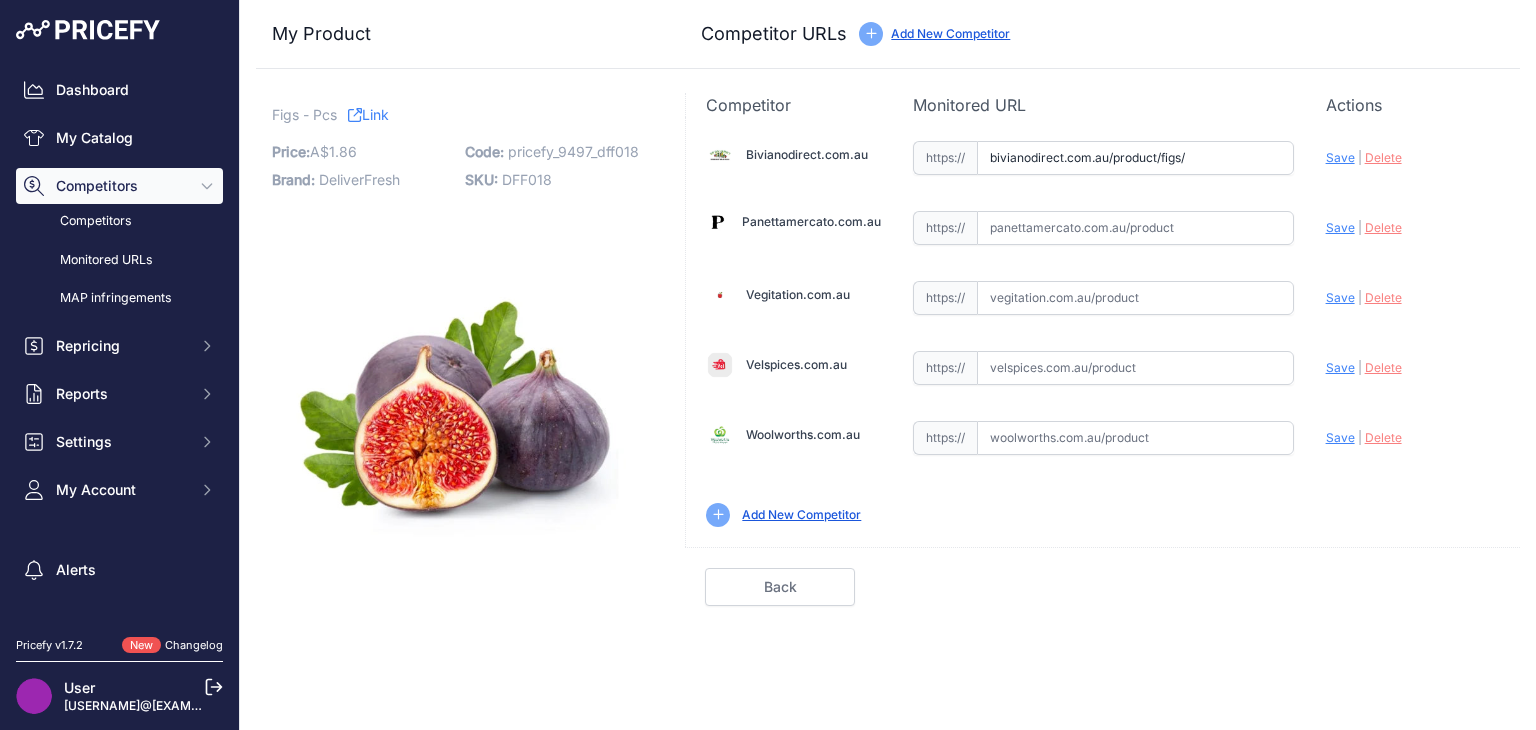 click on "Save" at bounding box center (1340, 157) 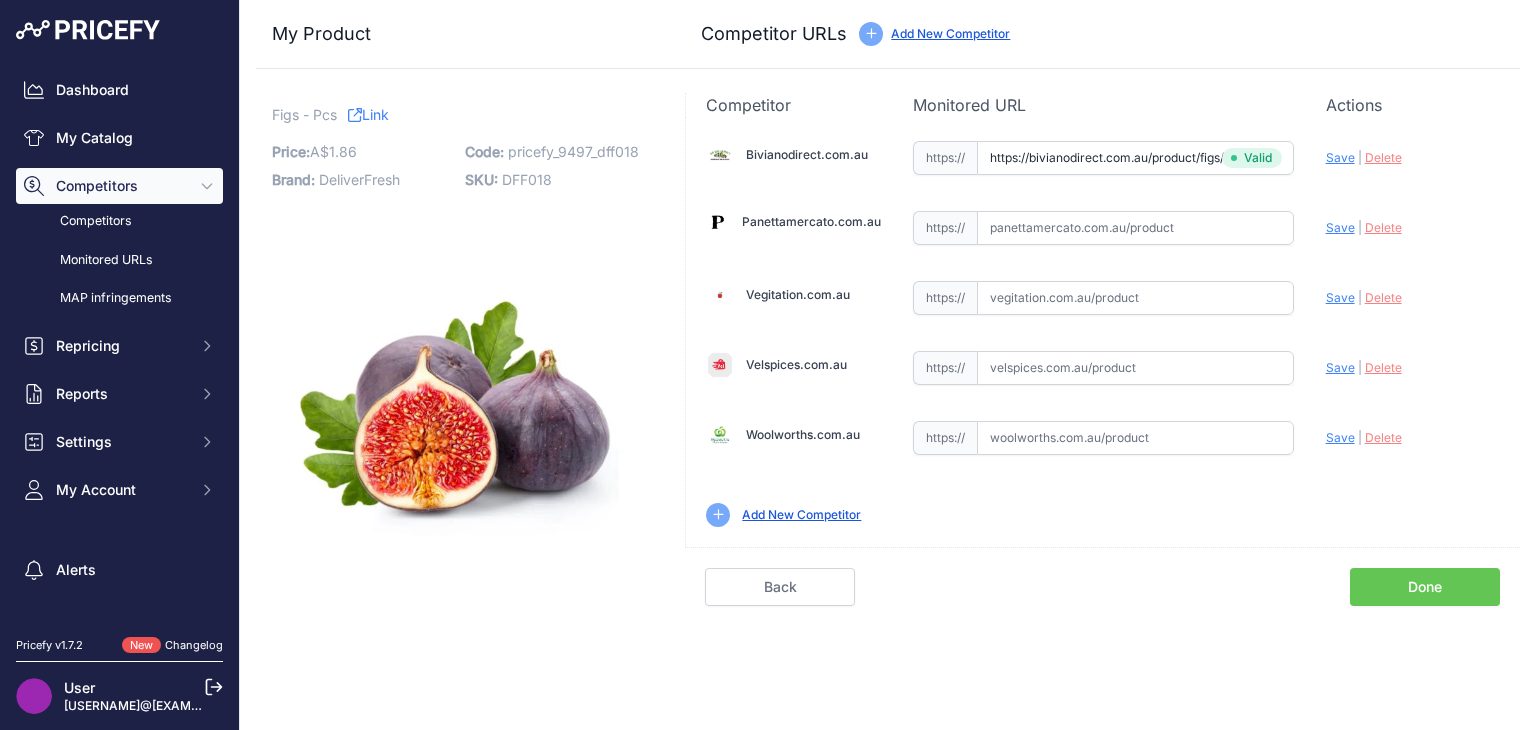 click on "Done" at bounding box center (1425, 587) 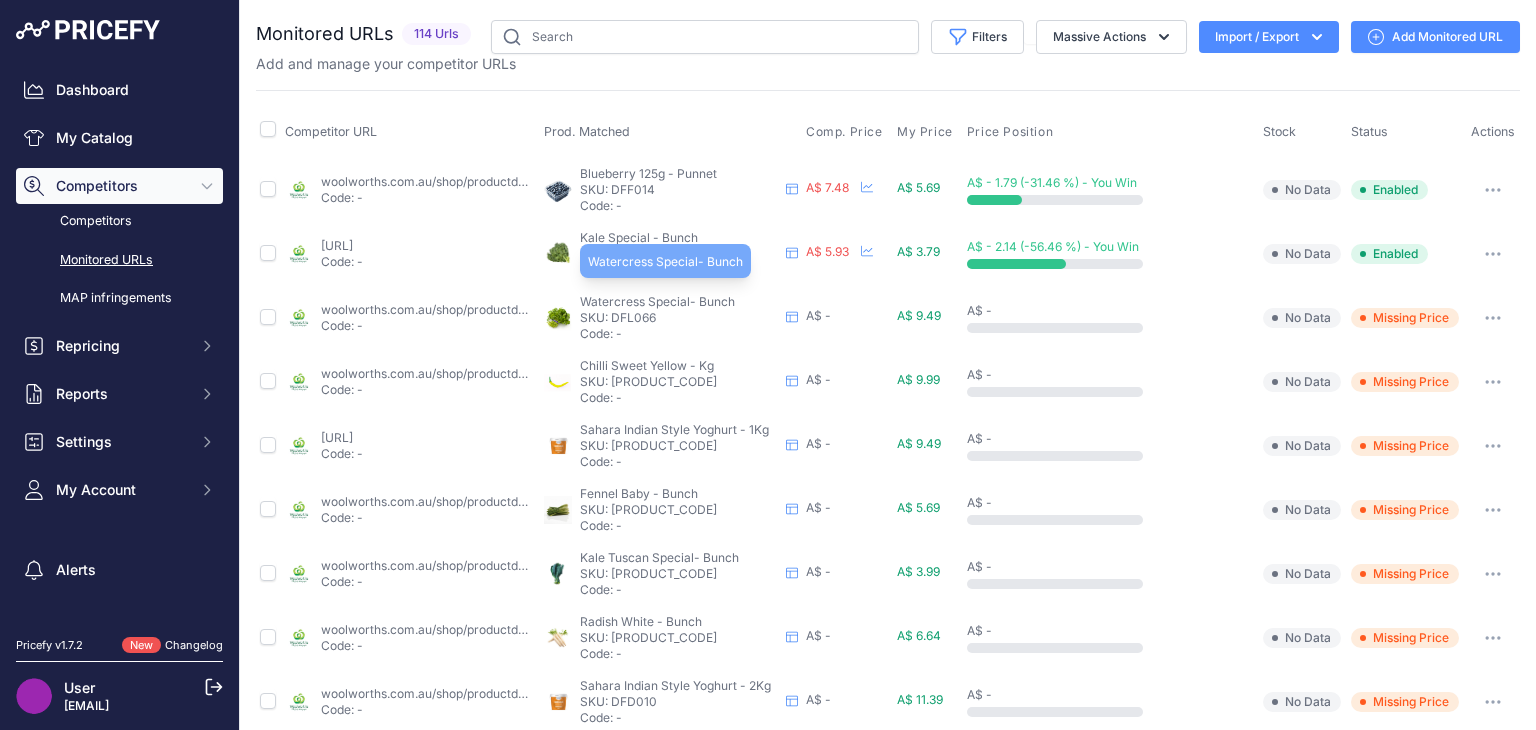 scroll, scrollTop: 0, scrollLeft: 0, axis: both 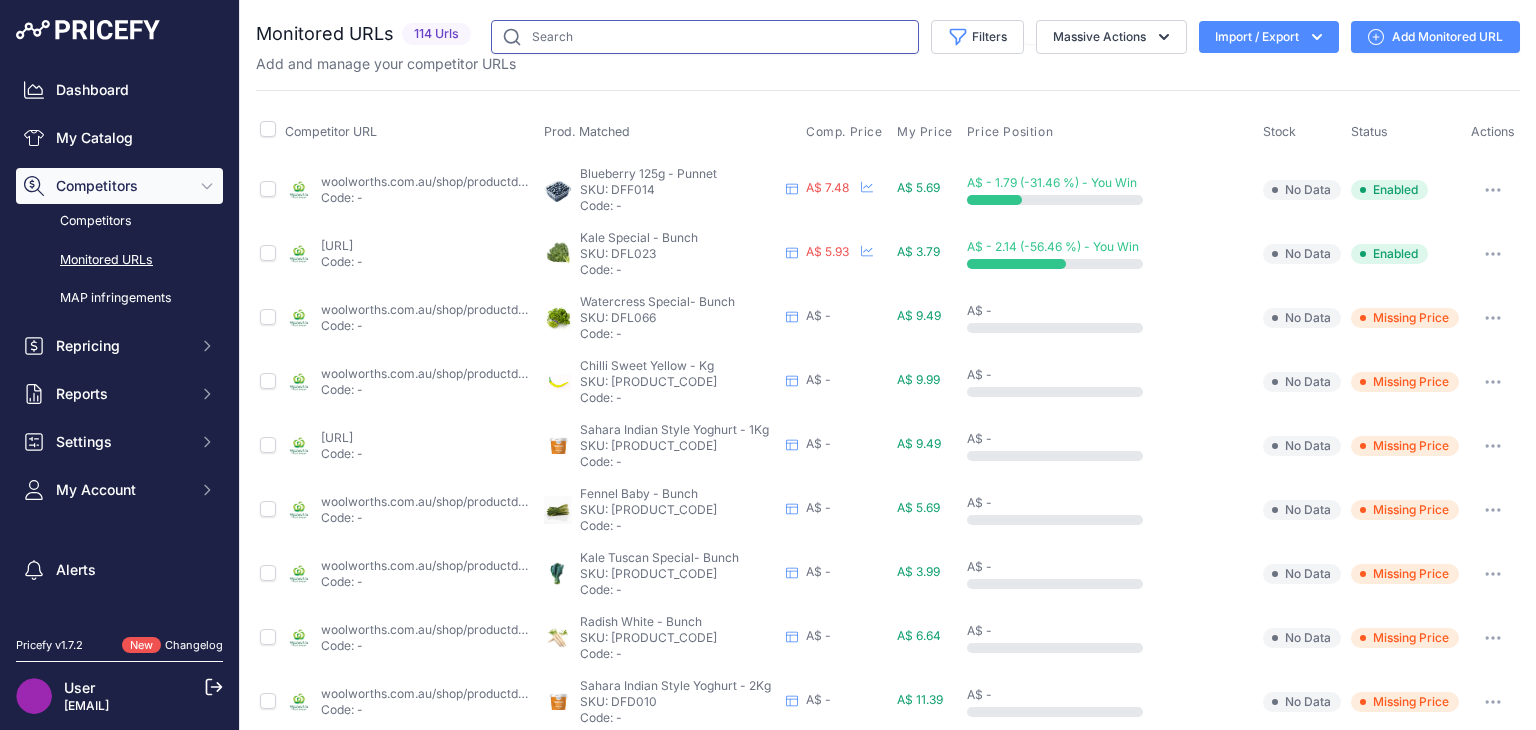 click at bounding box center (705, 37) 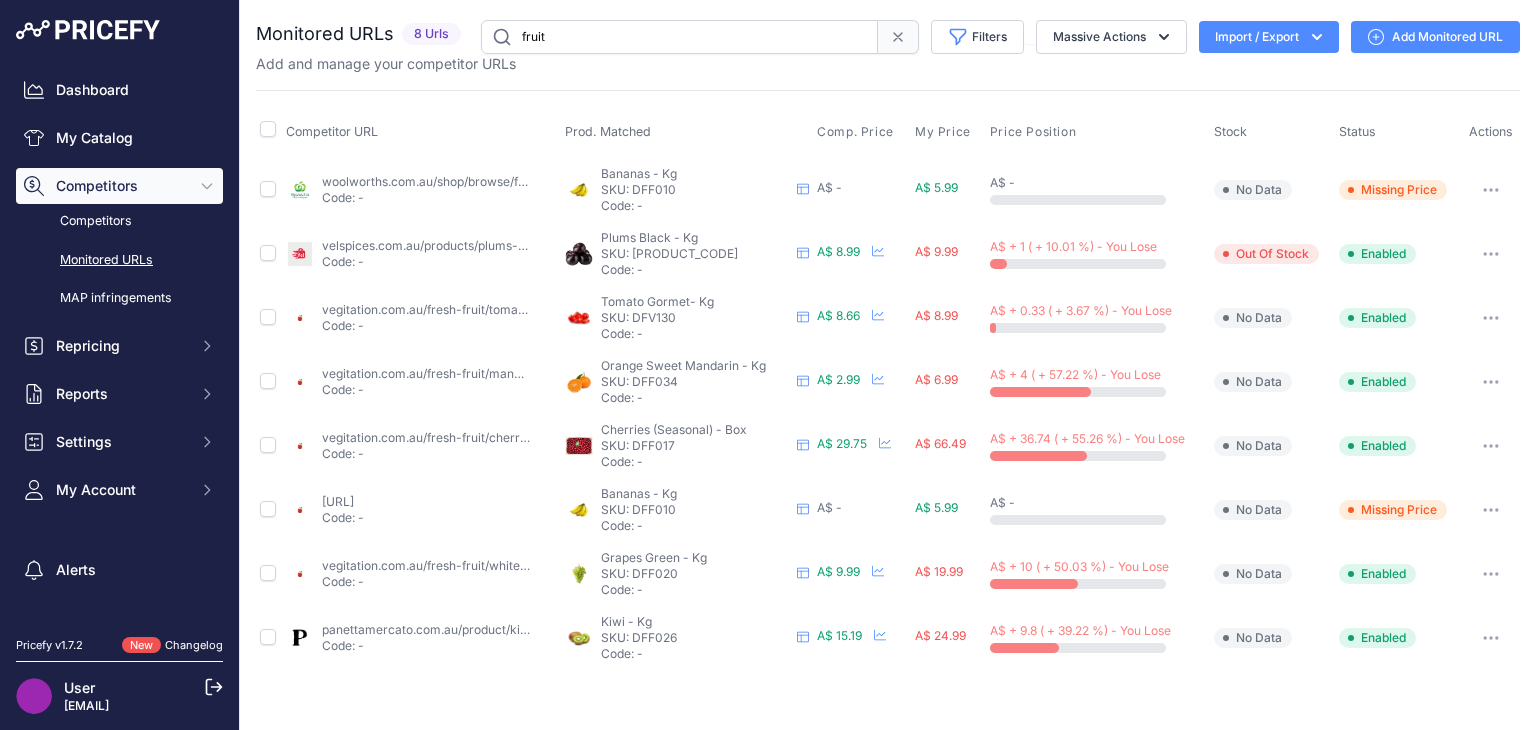 click at bounding box center (1491, 254) 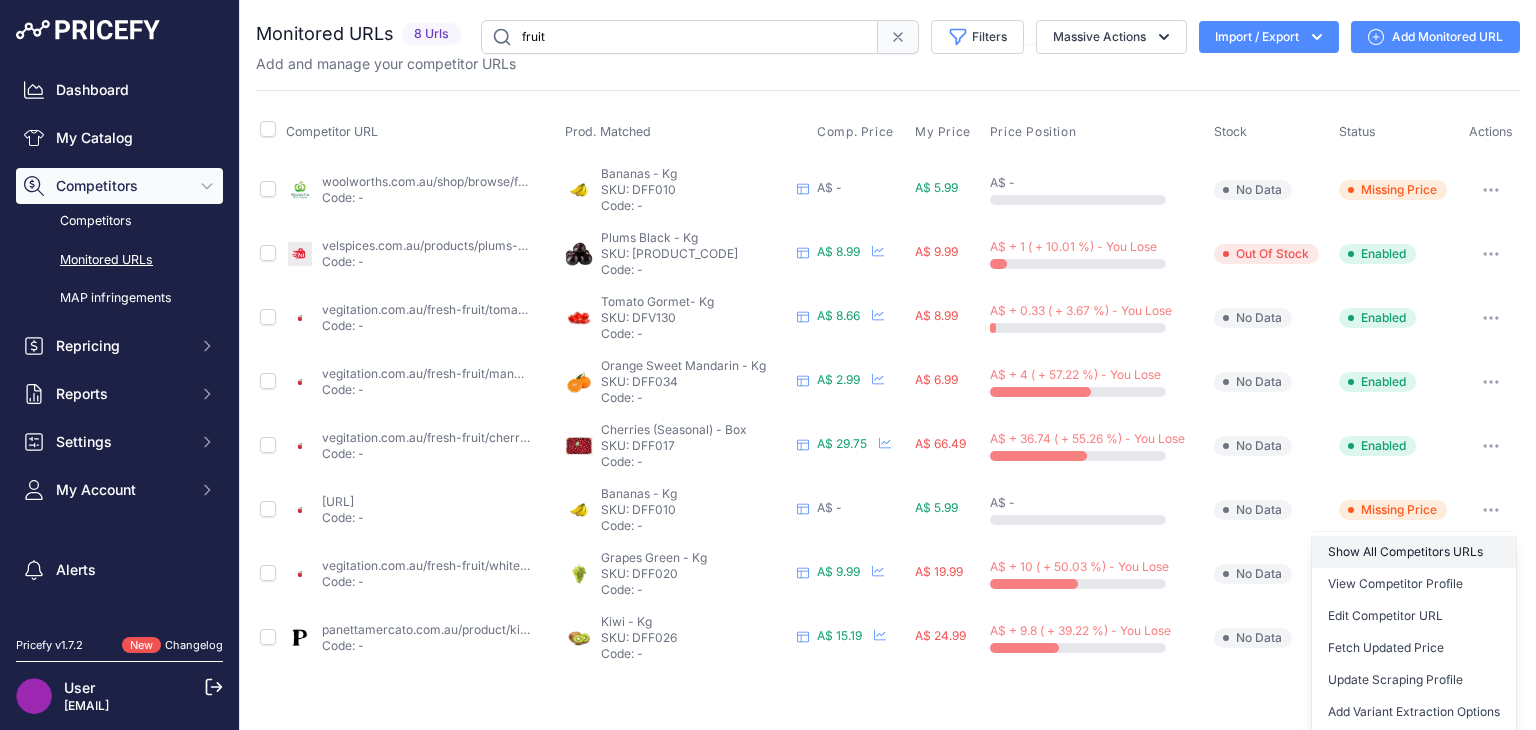 click on "Show All Competitors URLs" at bounding box center (1414, 552) 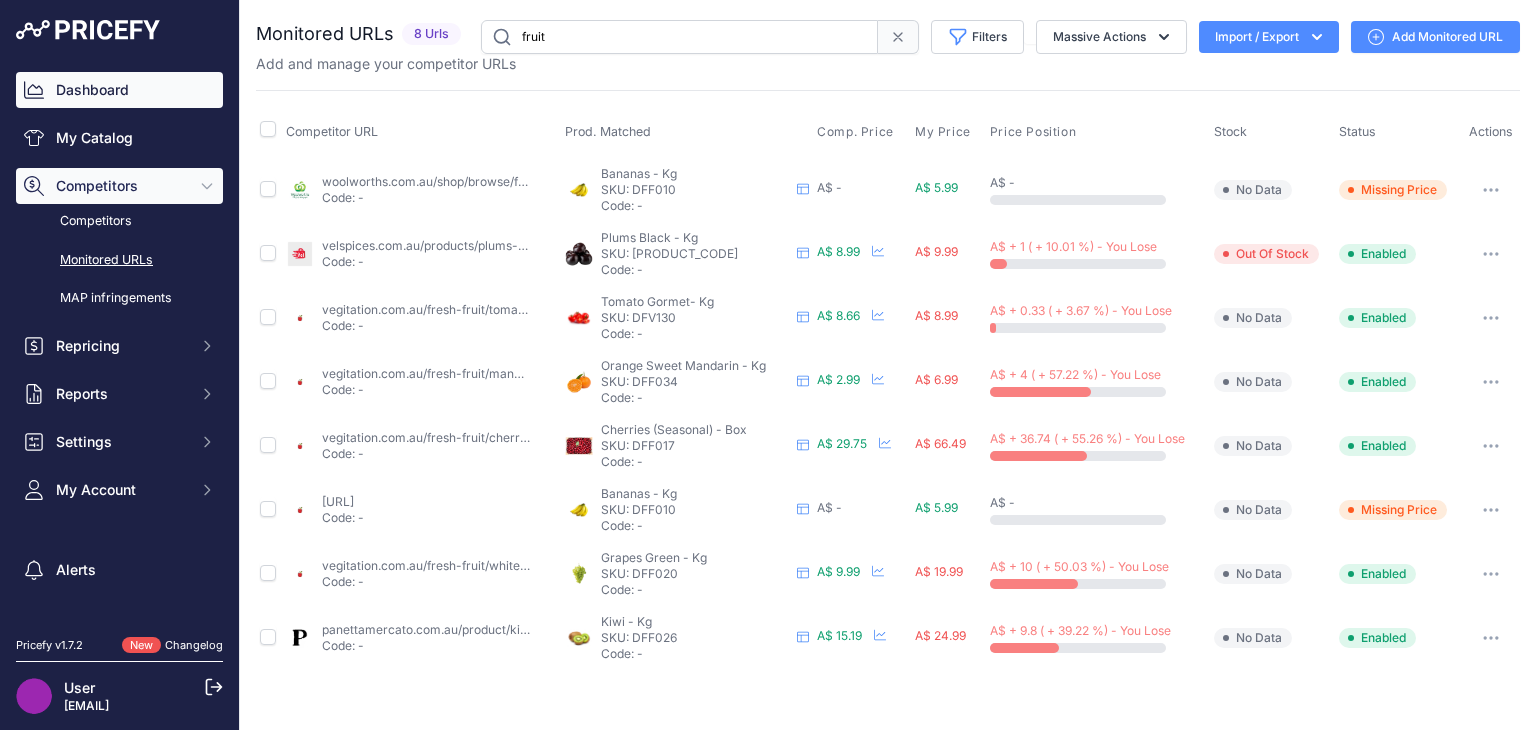 click on "Dashboard" at bounding box center [119, 90] 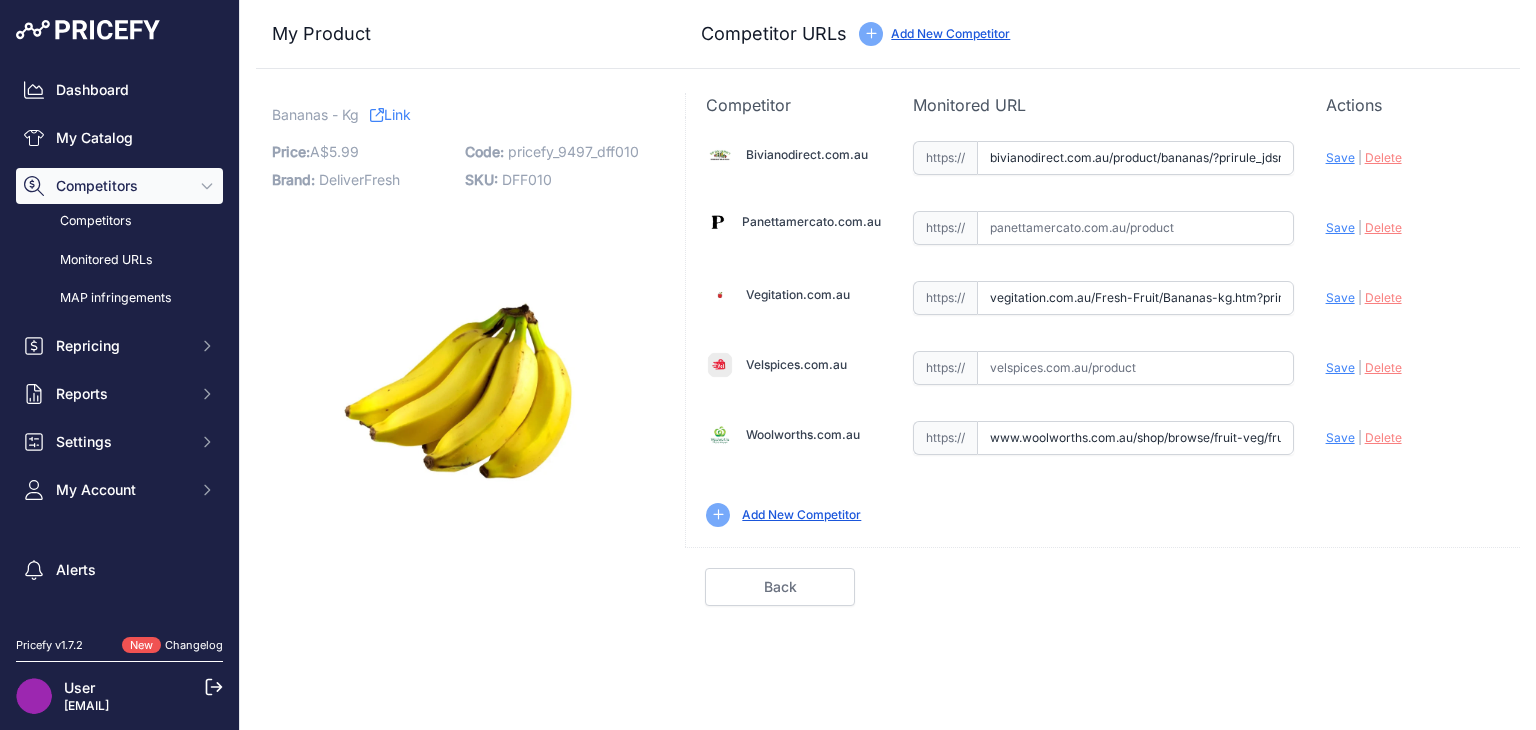 scroll, scrollTop: 0, scrollLeft: 0, axis: both 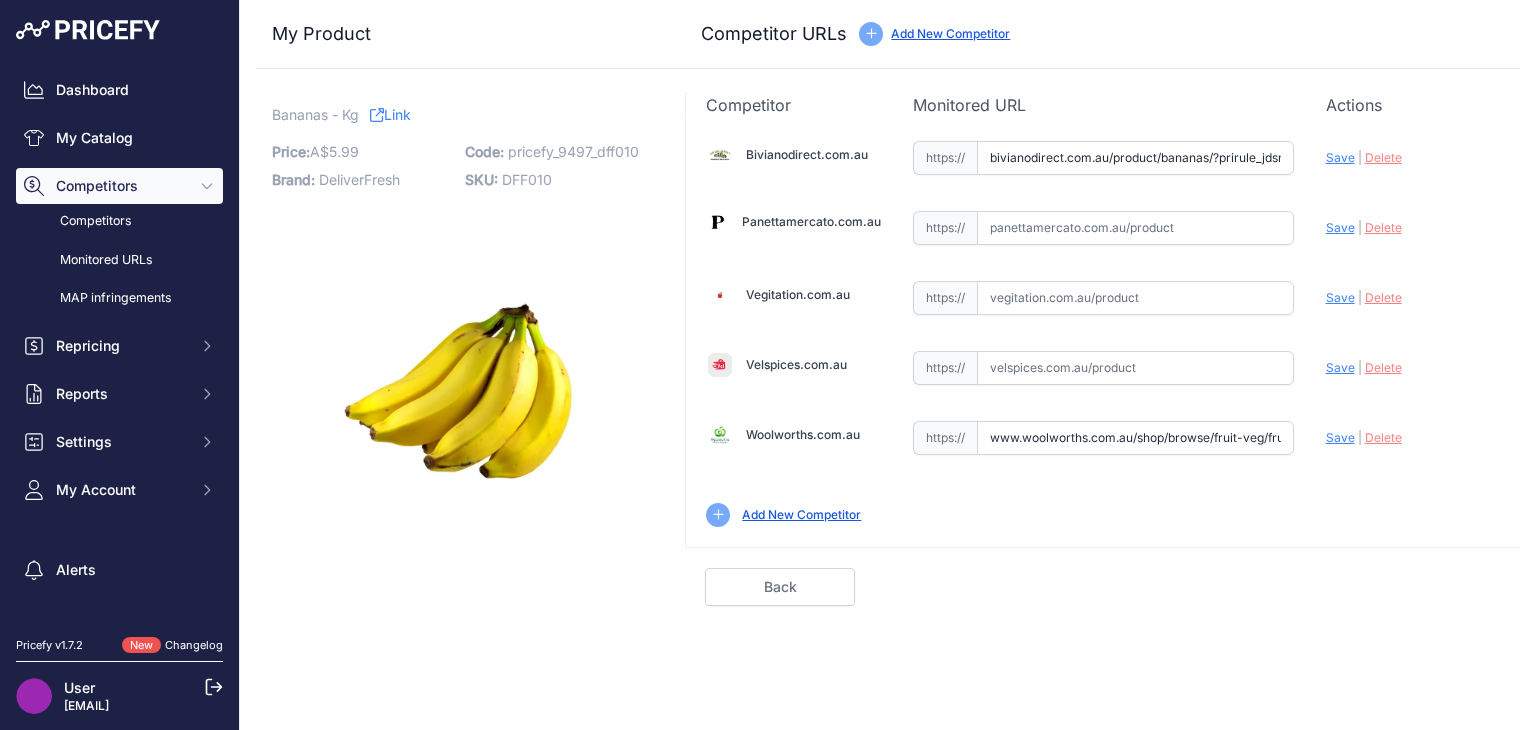 click on "www.woolworths.com.au/shop/browse/fruit-veg/fruit/bananas?prirule_jdsnikfkfjsd=9497" at bounding box center (1135, 438) 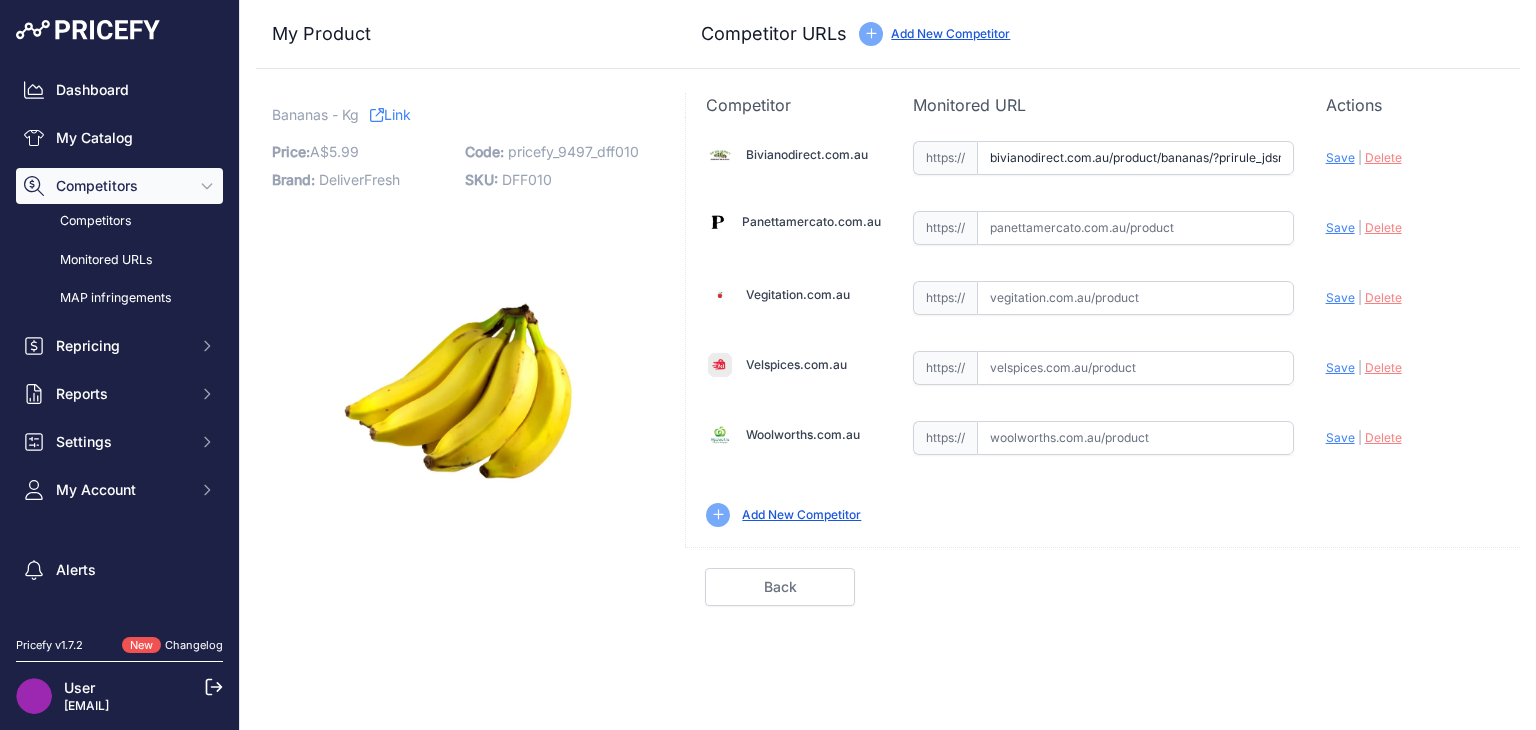 click on "Save" at bounding box center (1340, 157) 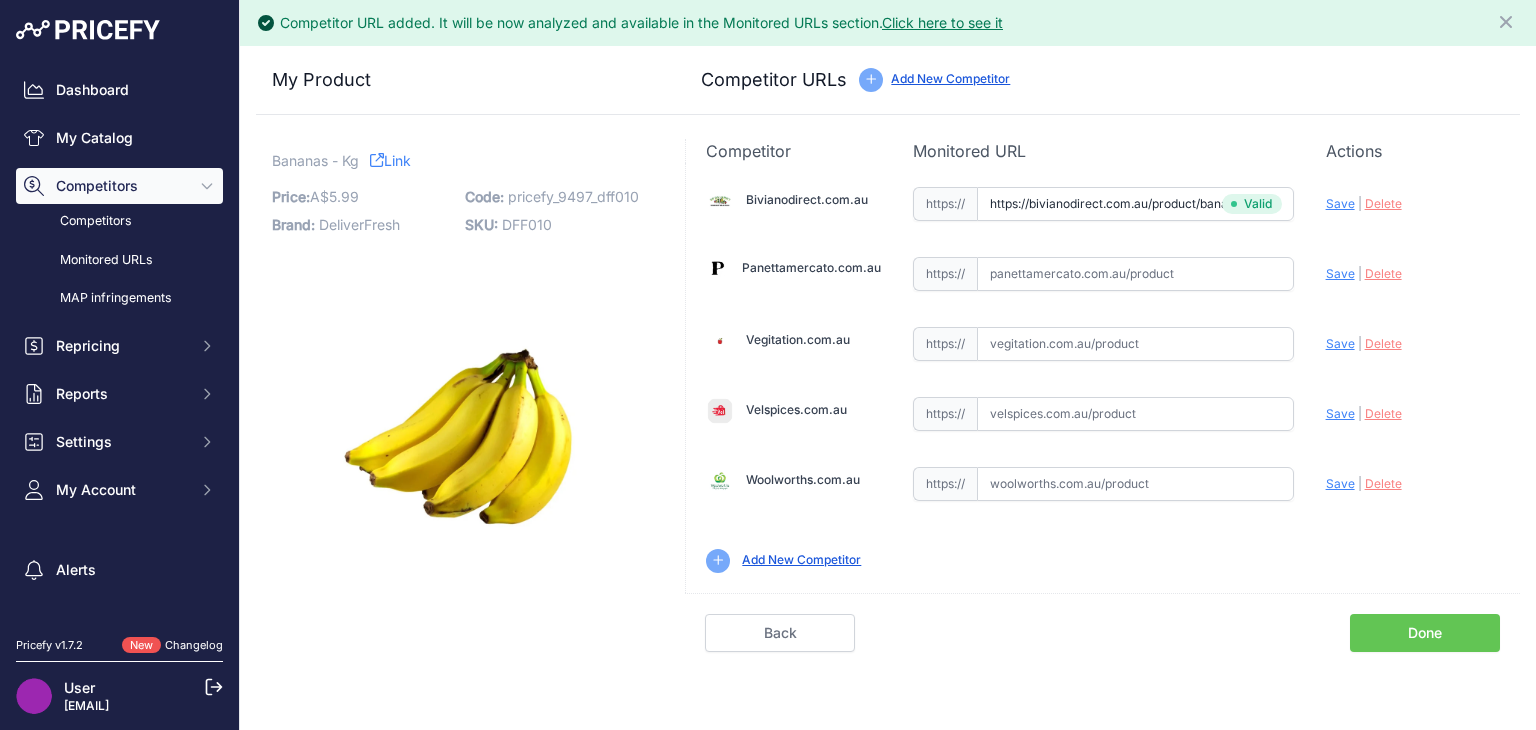 click on "Done" at bounding box center (1425, 633) 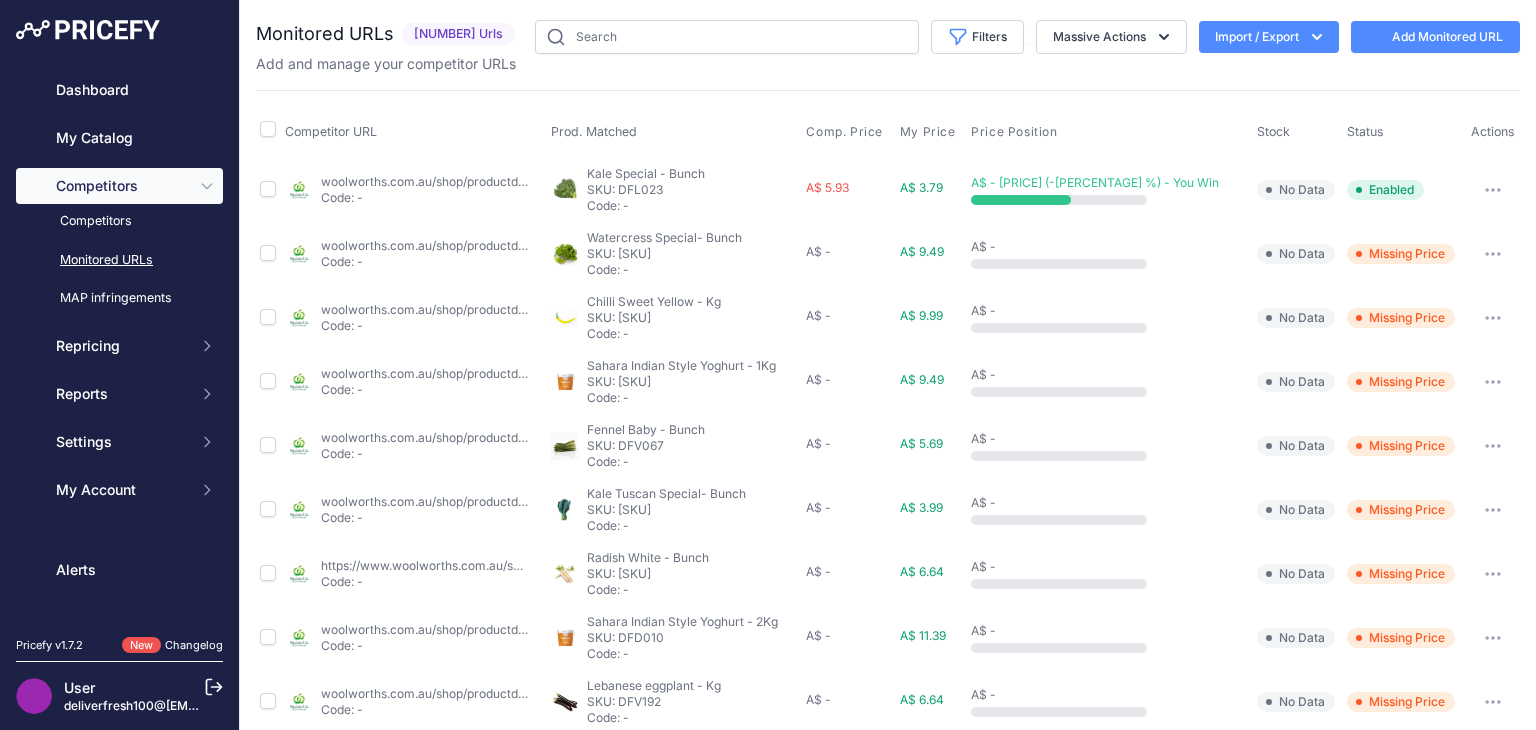 scroll, scrollTop: 0, scrollLeft: 0, axis: both 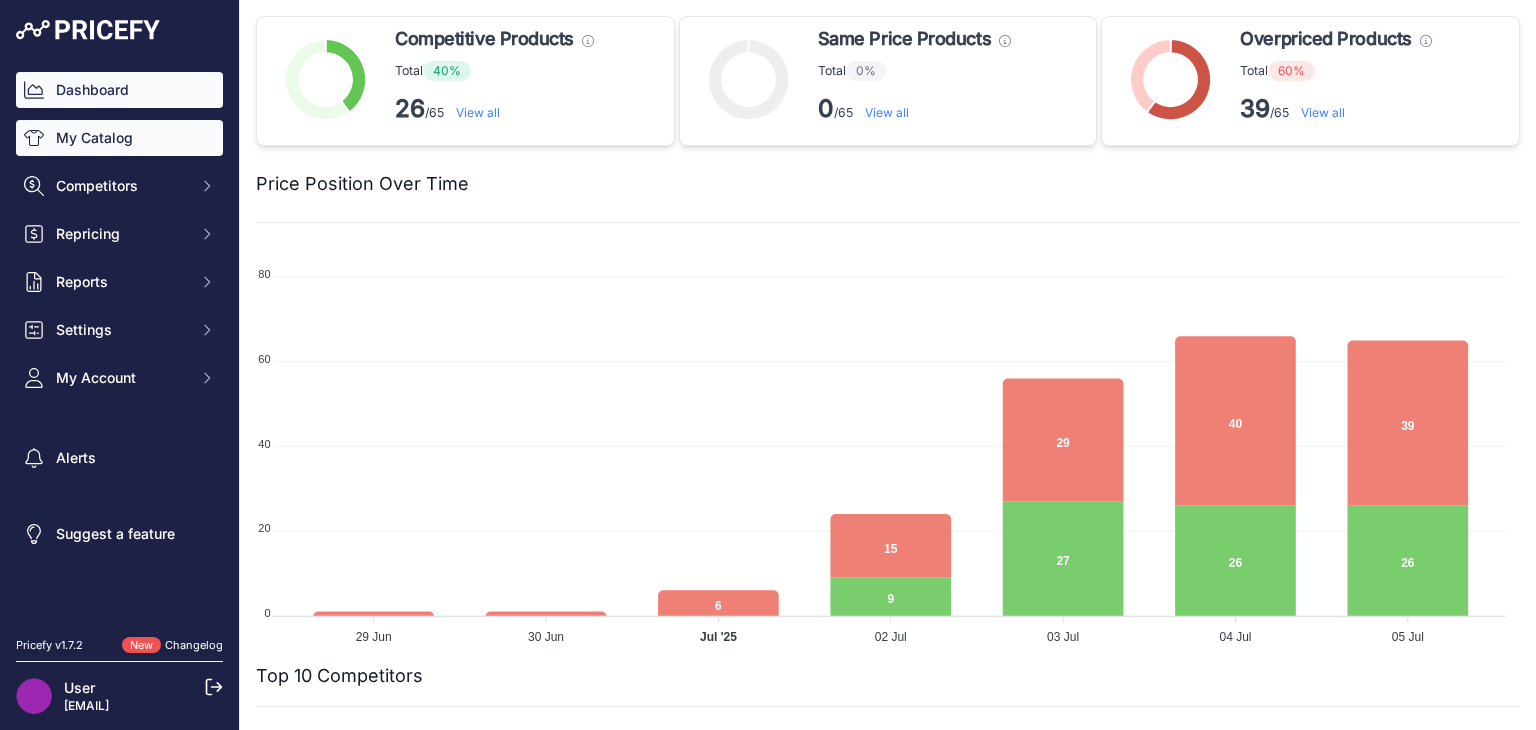 click on "My Catalog" at bounding box center (119, 138) 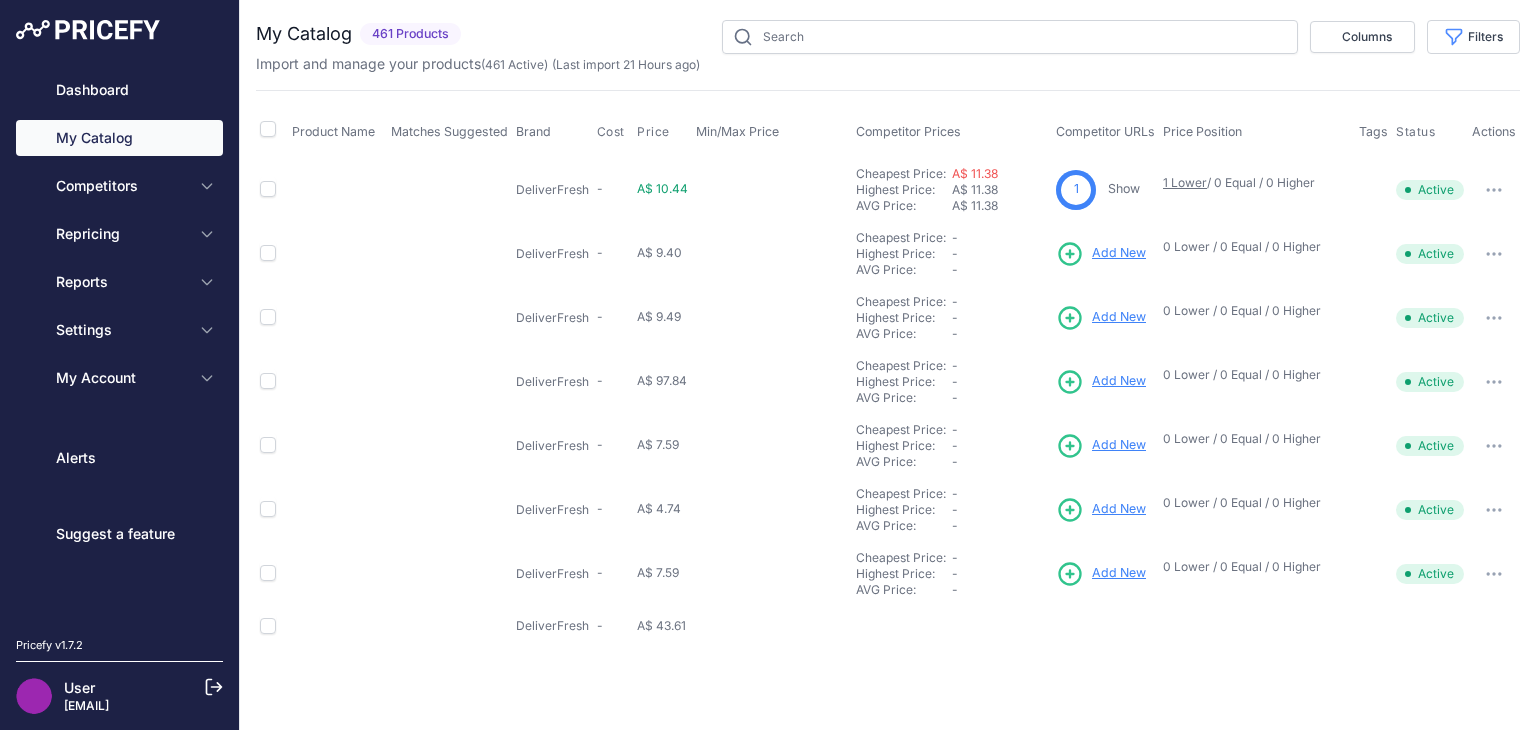 scroll, scrollTop: 0, scrollLeft: 0, axis: both 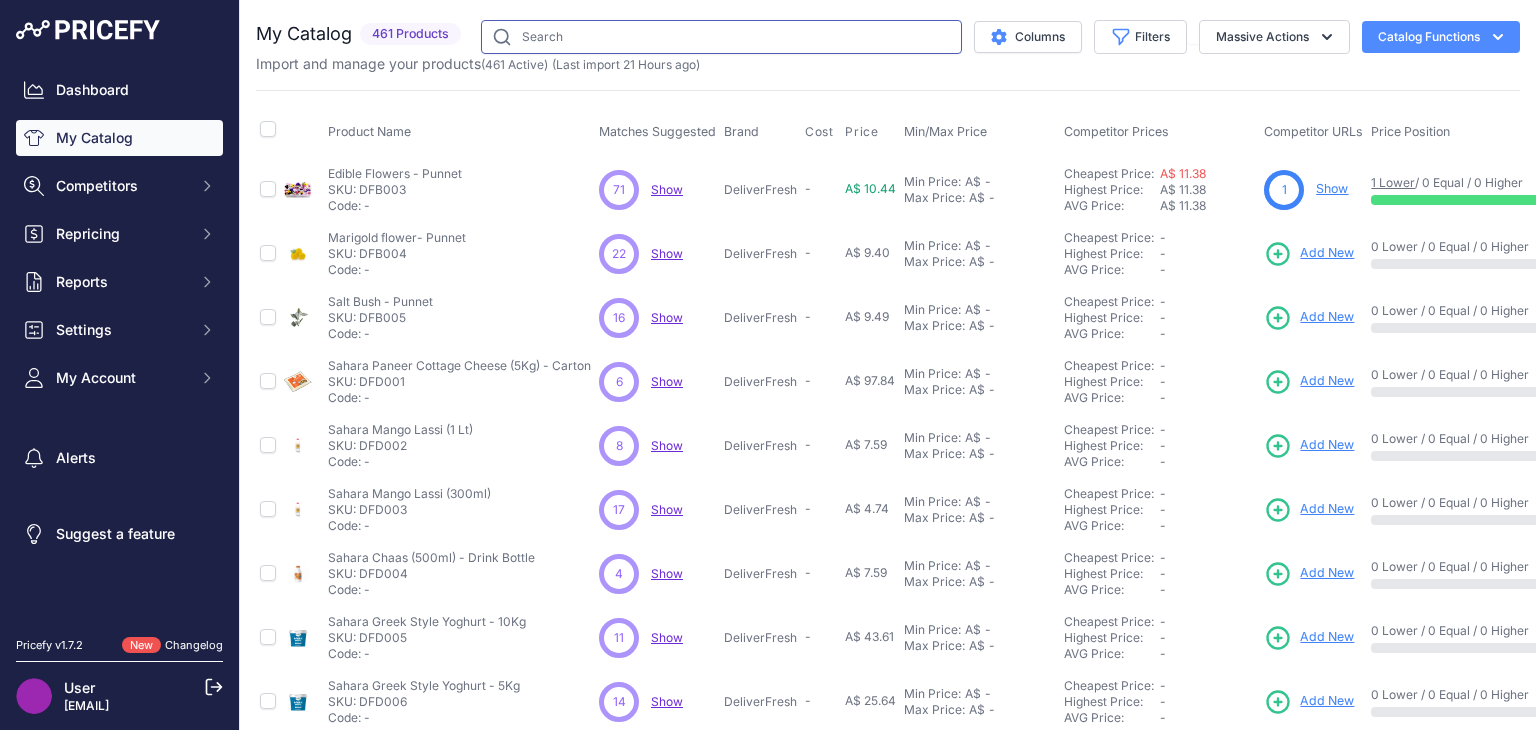 click at bounding box center [721, 37] 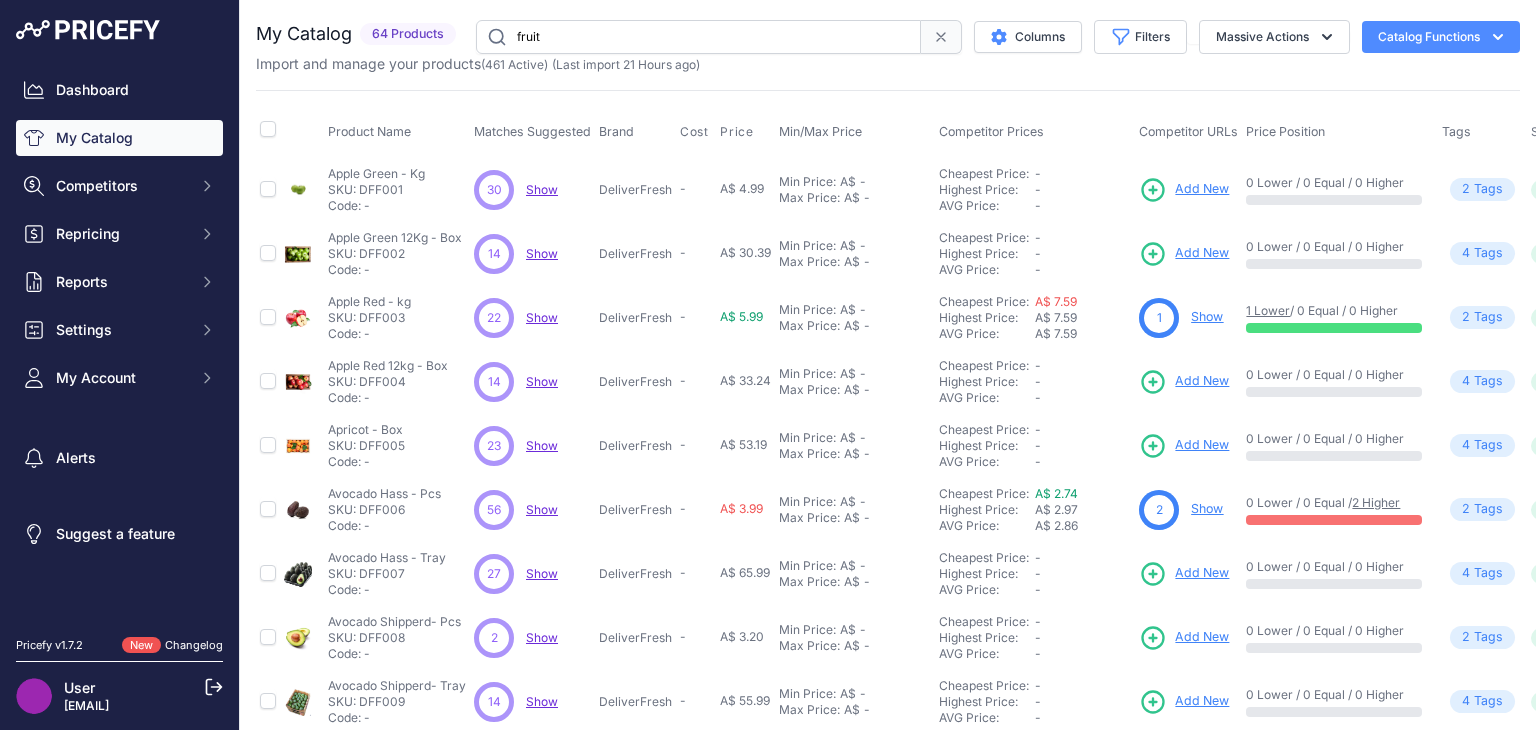 scroll, scrollTop: 484, scrollLeft: 0, axis: vertical 